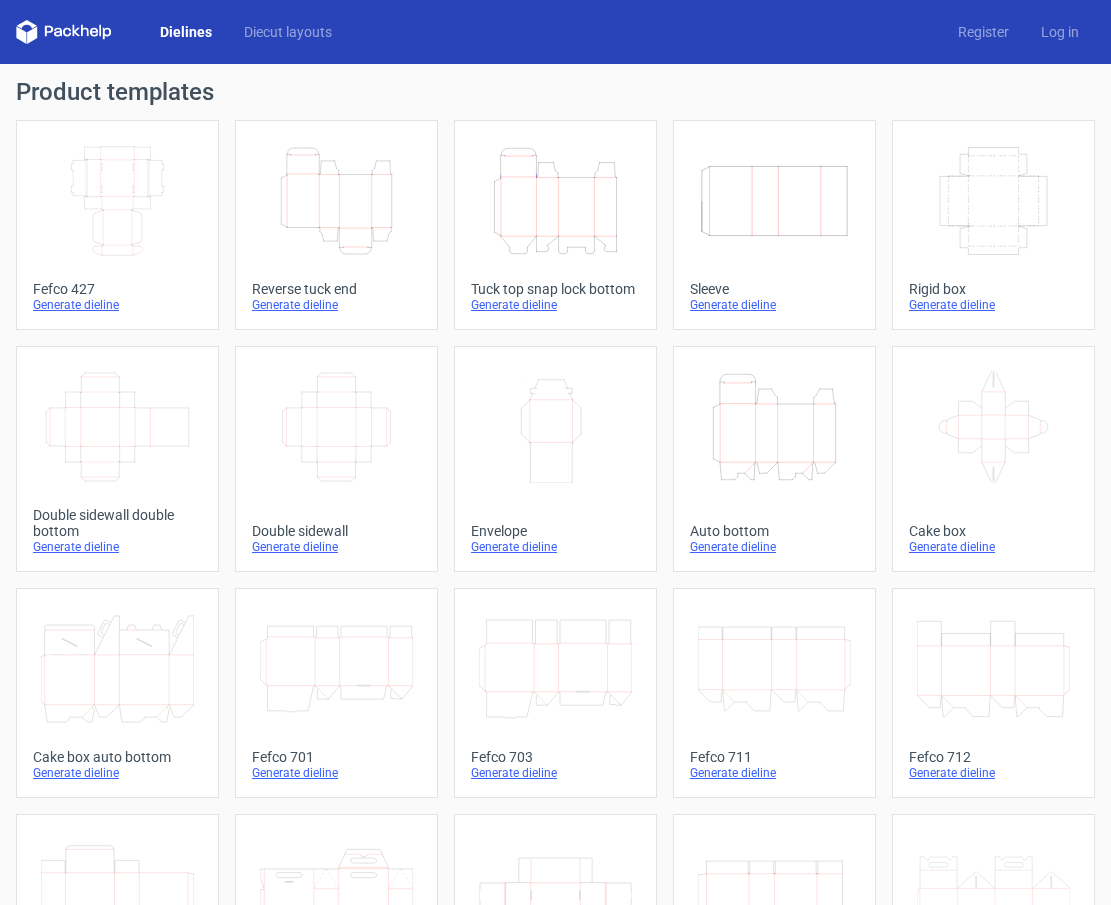 scroll, scrollTop: 0, scrollLeft: 0, axis: both 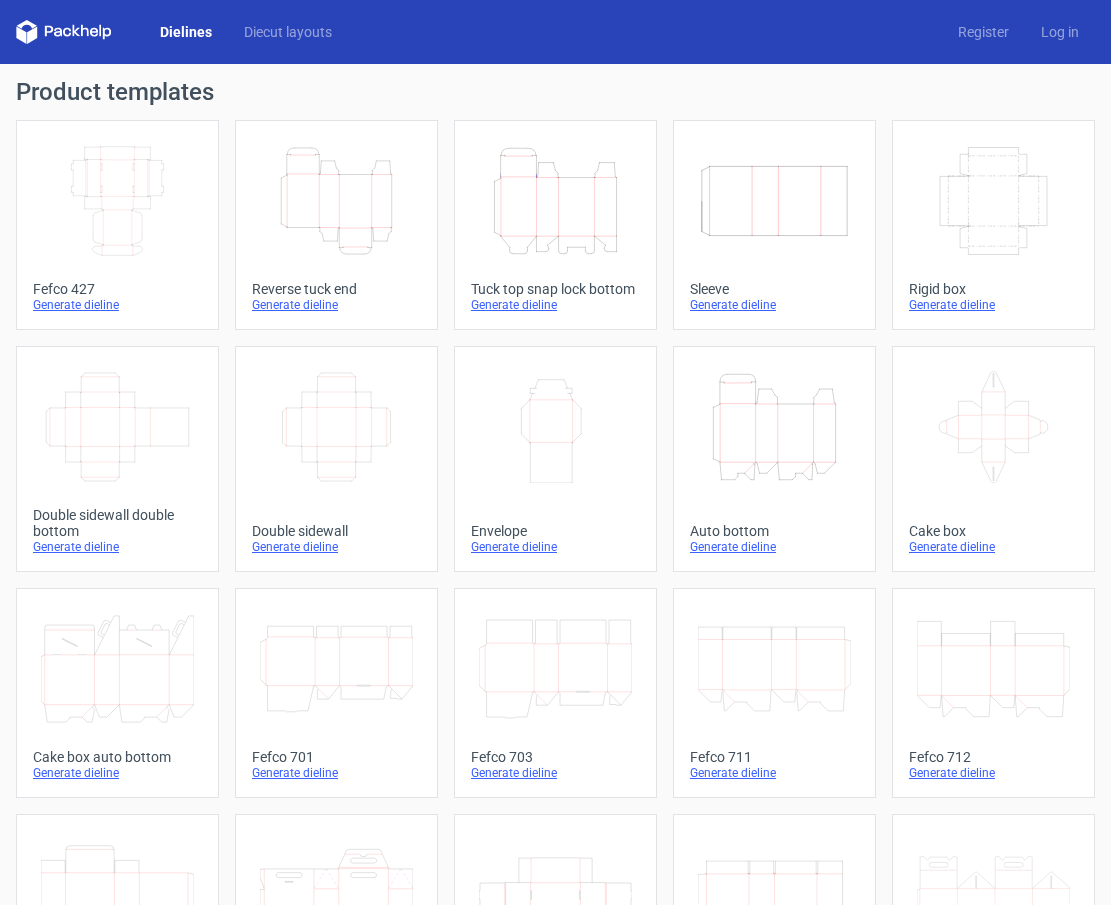 click on "Dielines Diecut layouts Register Log in" at bounding box center [555, 32] 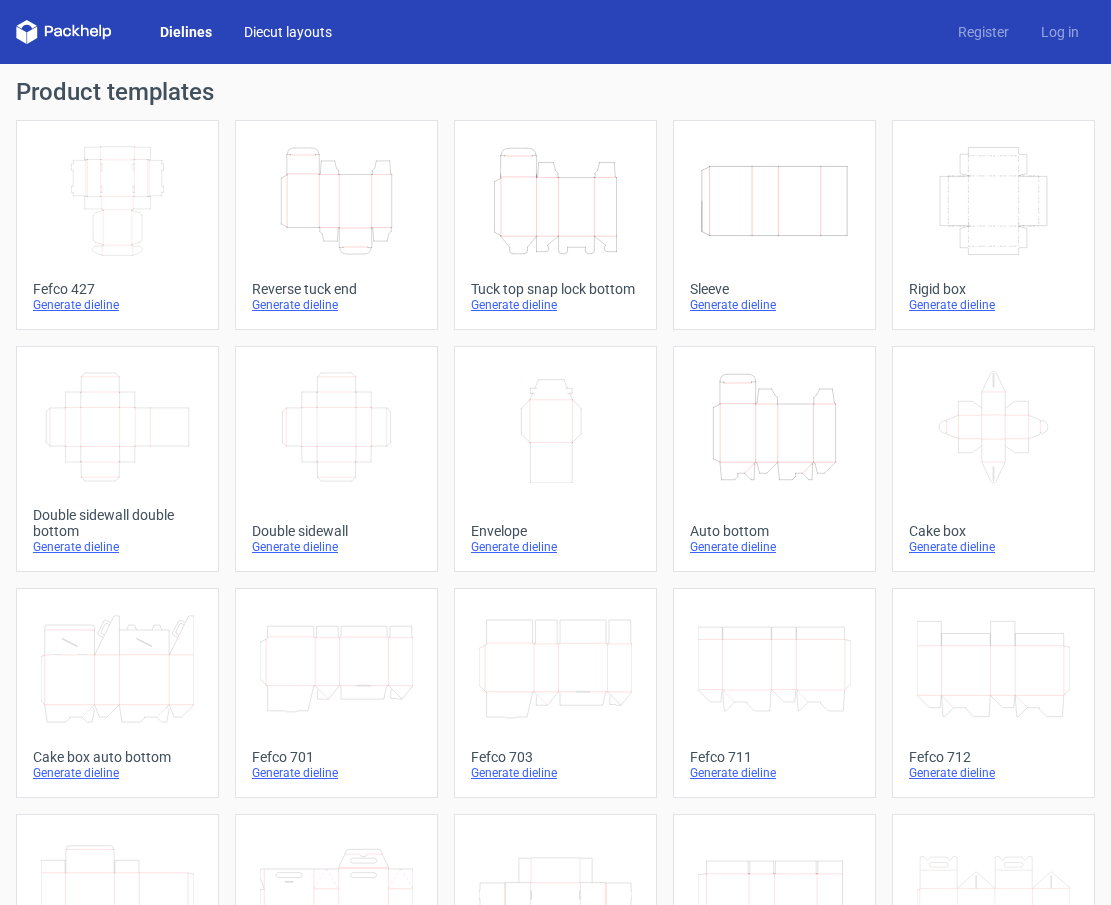 click on "Diecut layouts" at bounding box center [288, 32] 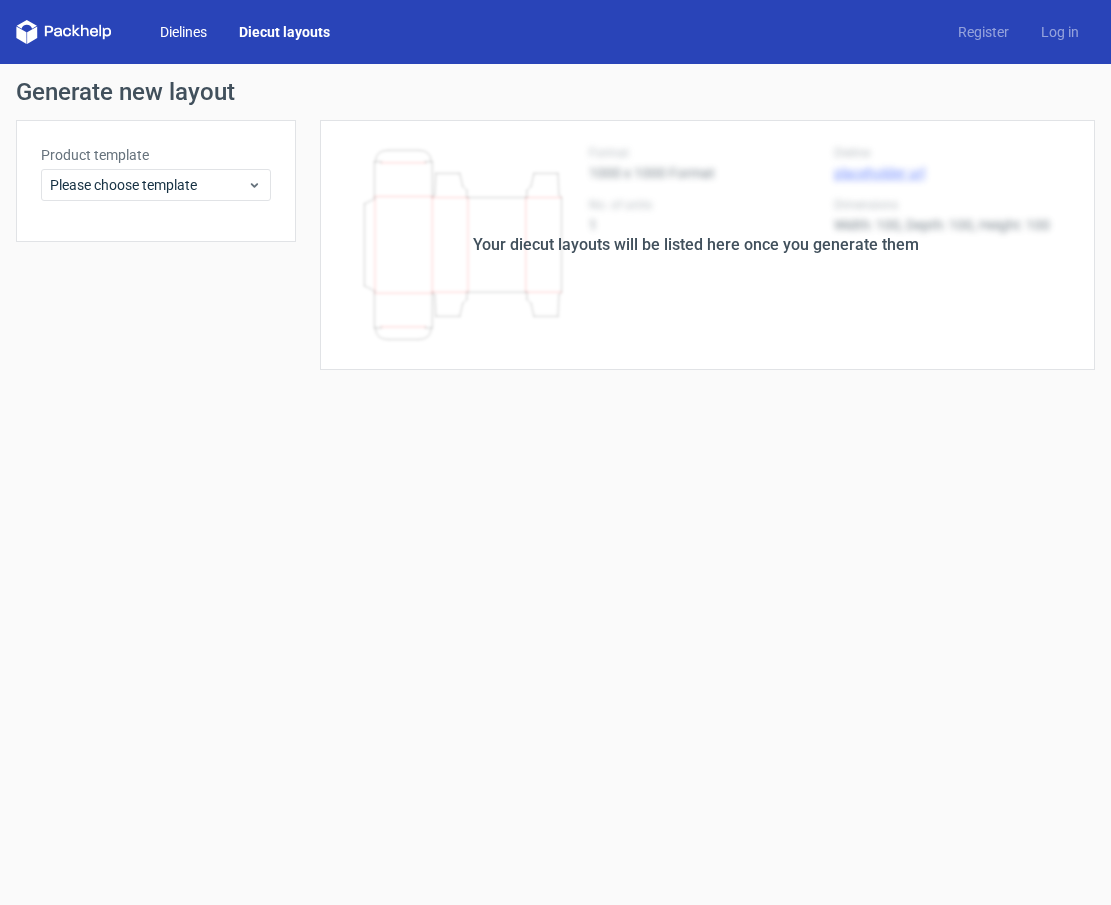 click on "Dielines" at bounding box center [183, 32] 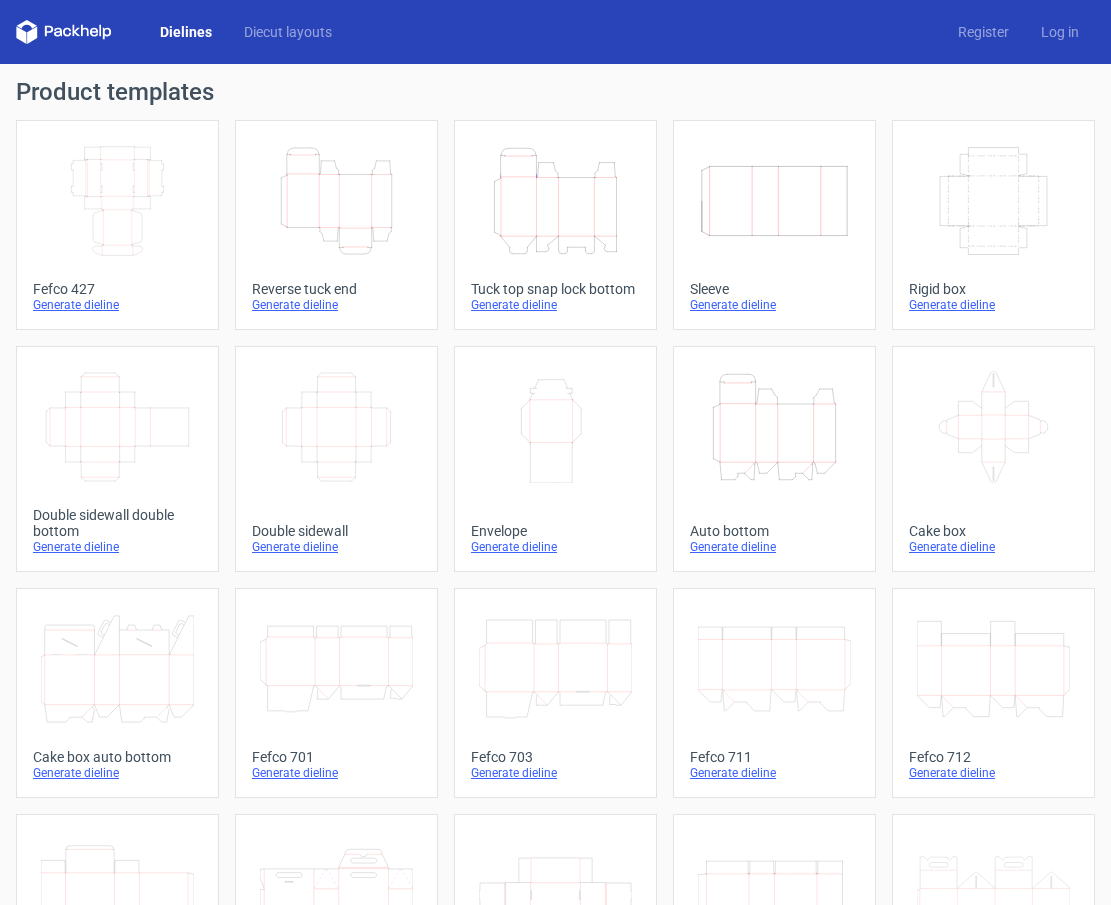 click on "Height   Depth   Width" 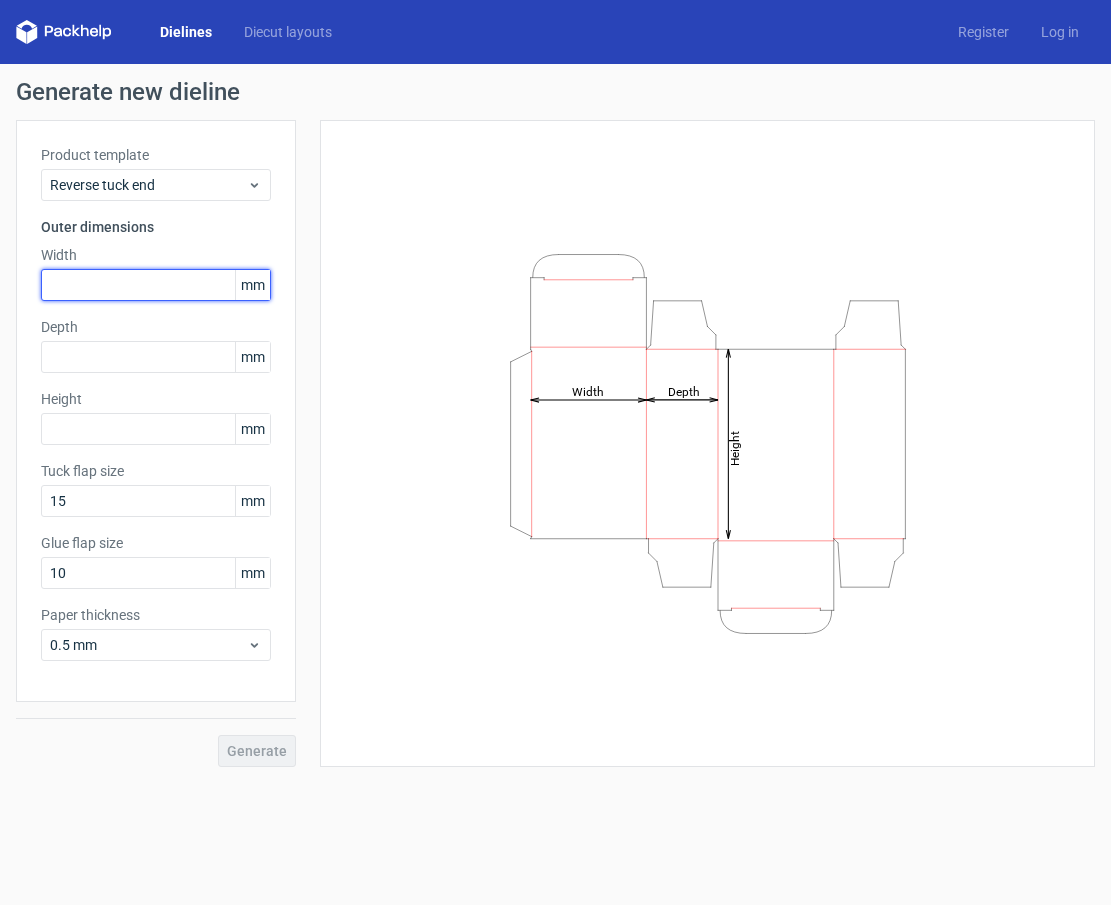 click at bounding box center (156, 285) 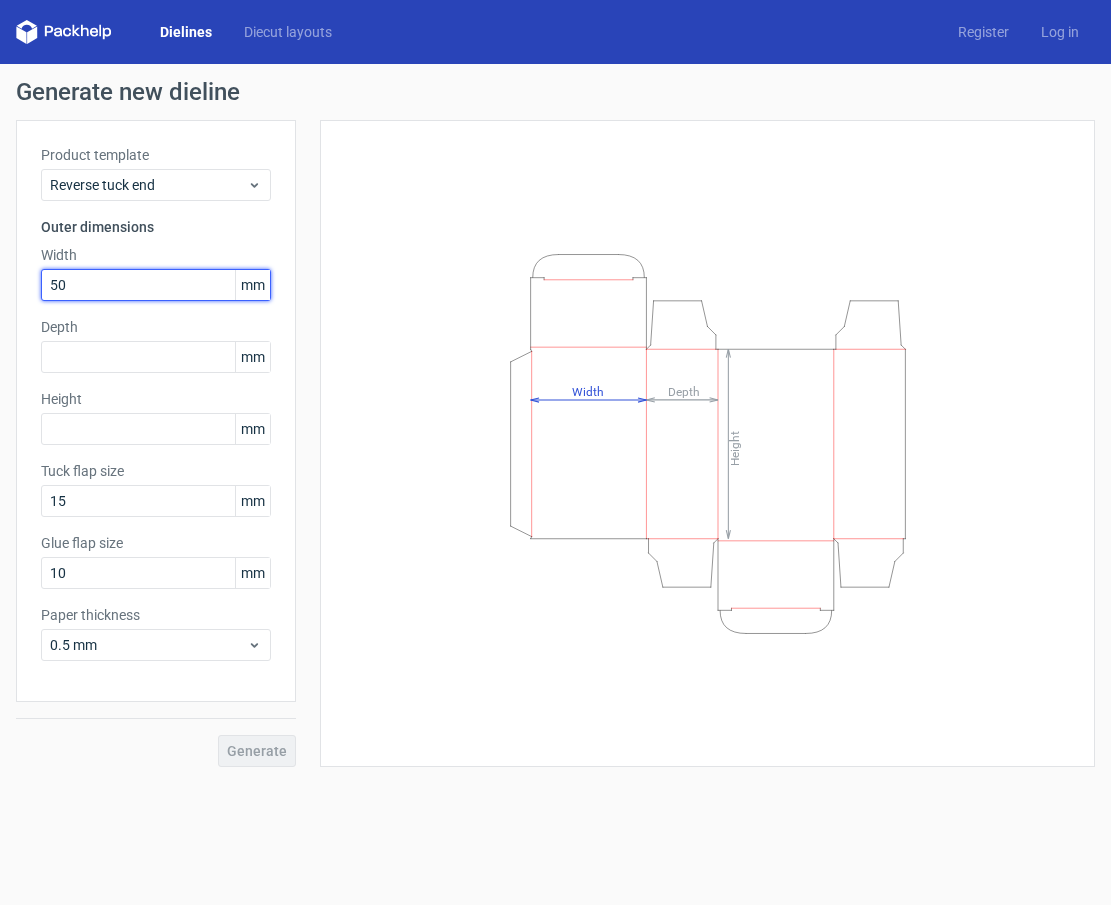 type on "50" 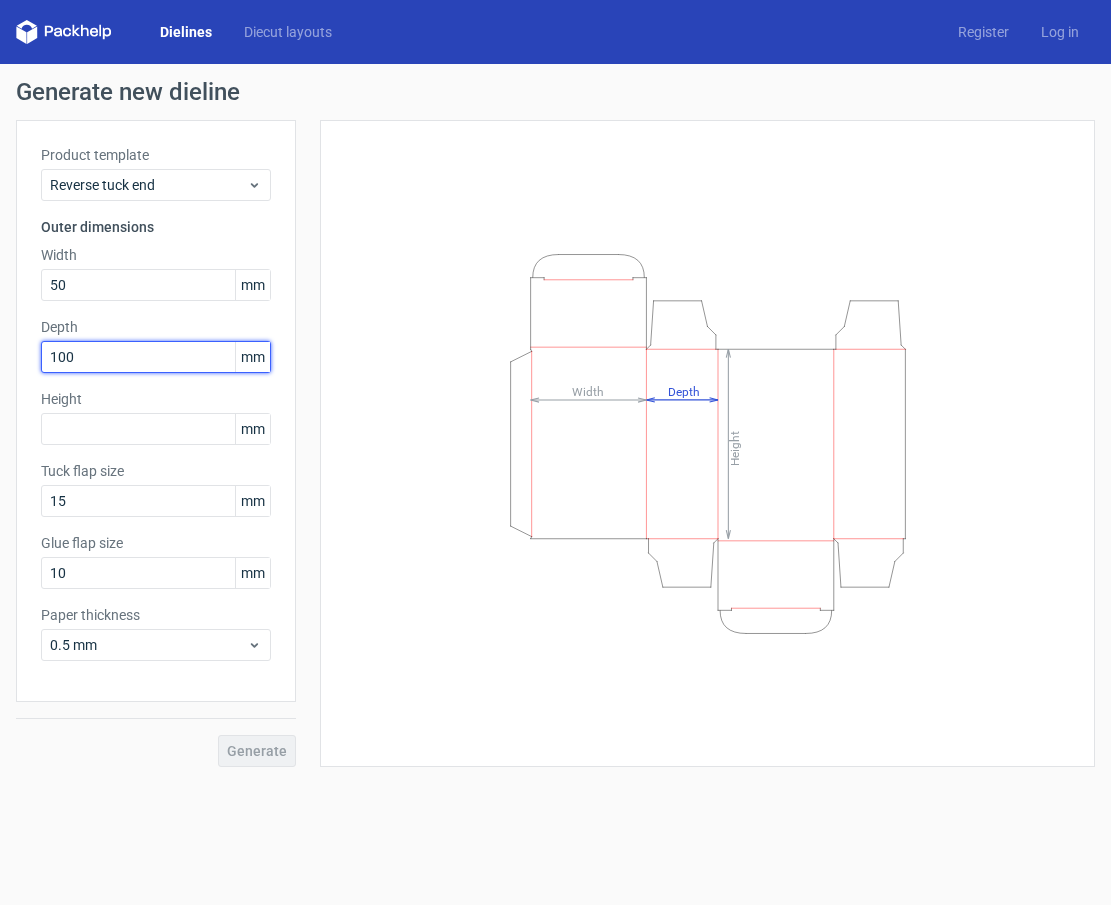 type on "100" 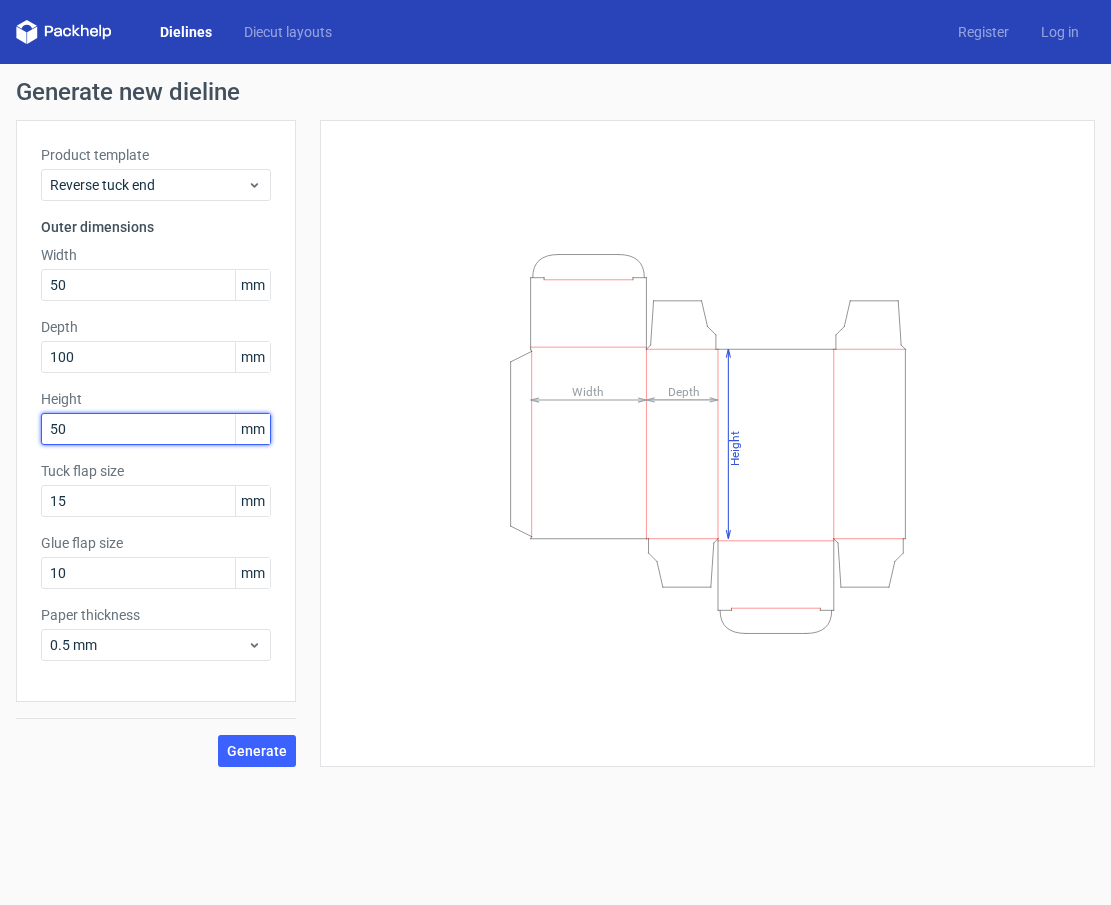 type on "50" 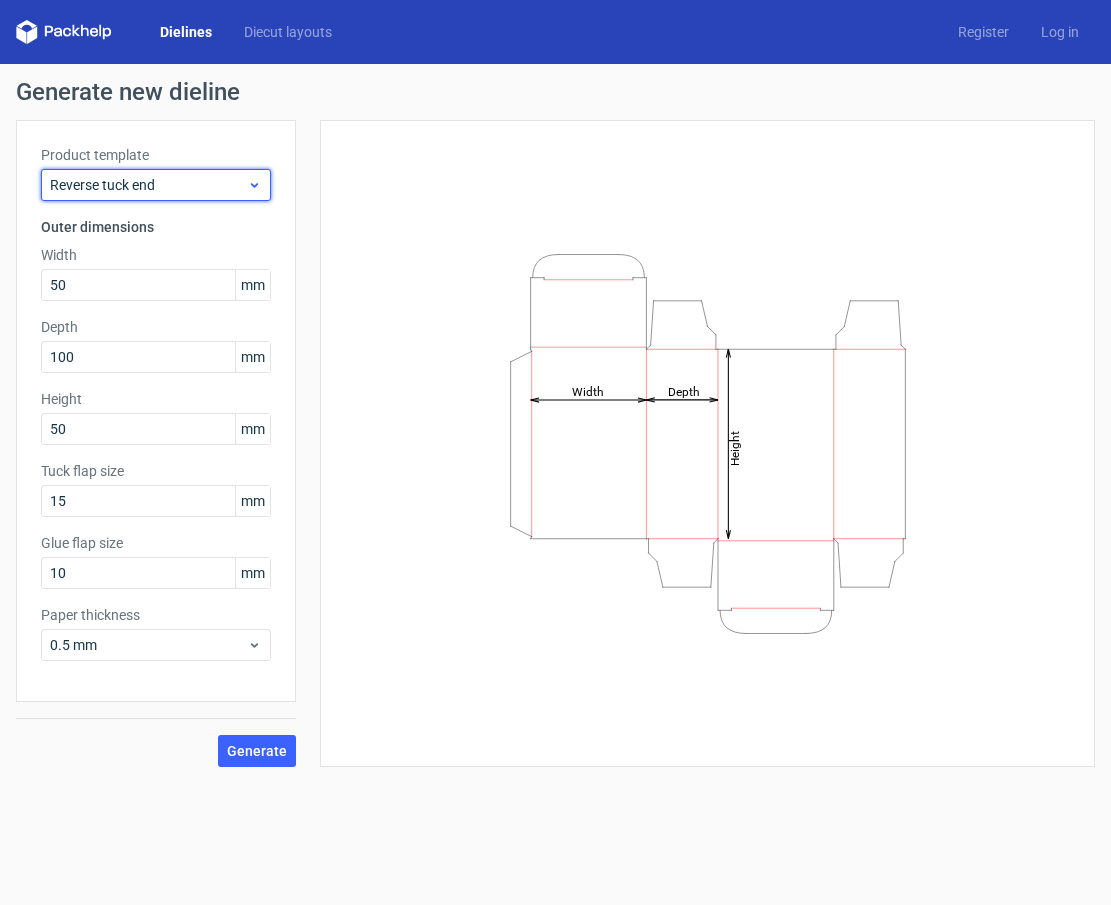 click on "Reverse tuck end" at bounding box center (148, 185) 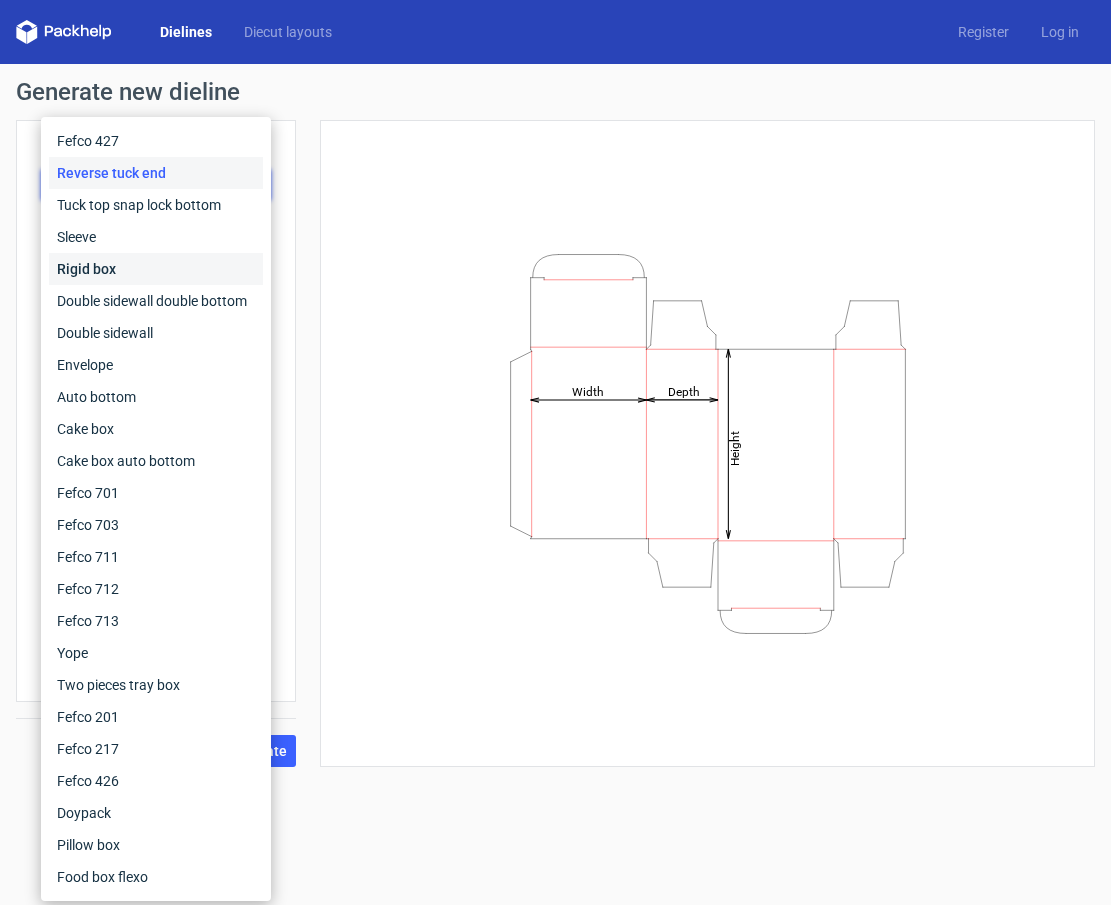click on "Rigid box" at bounding box center (156, 269) 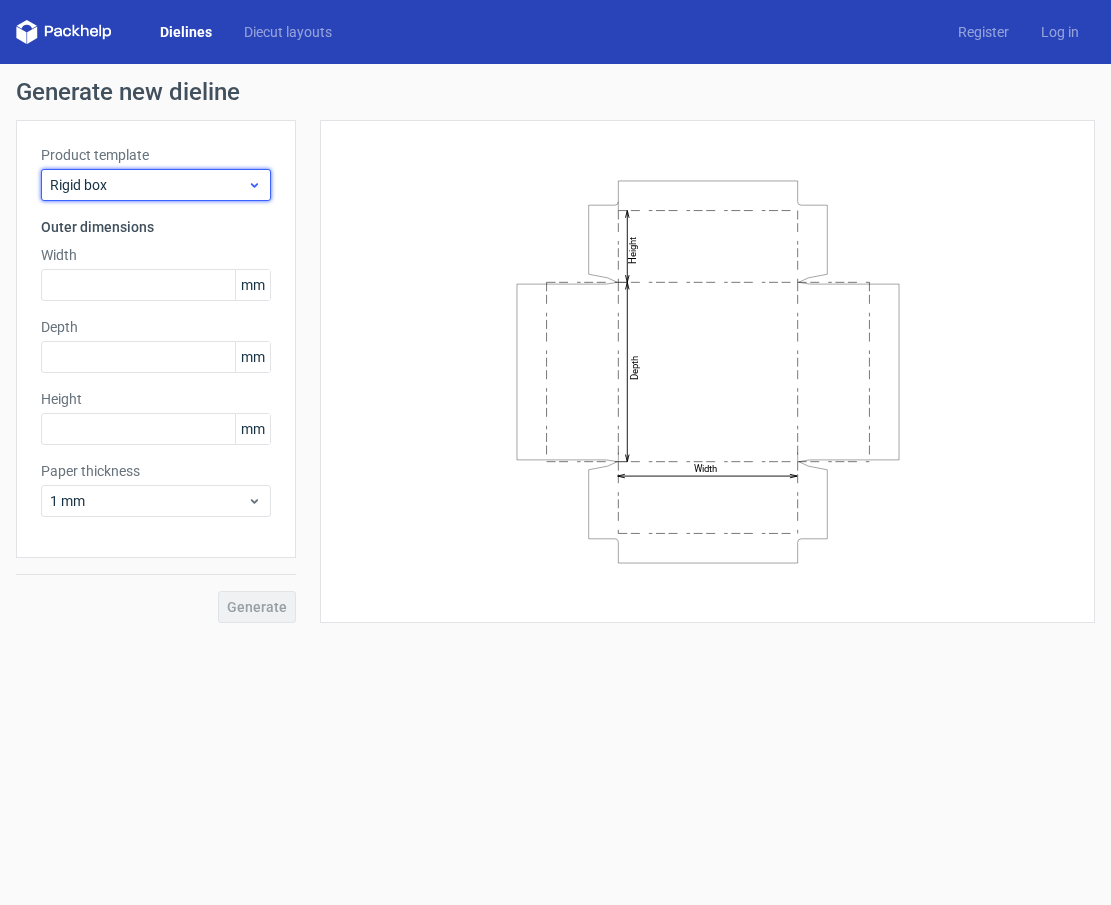 click on "Rigid box" at bounding box center [156, 185] 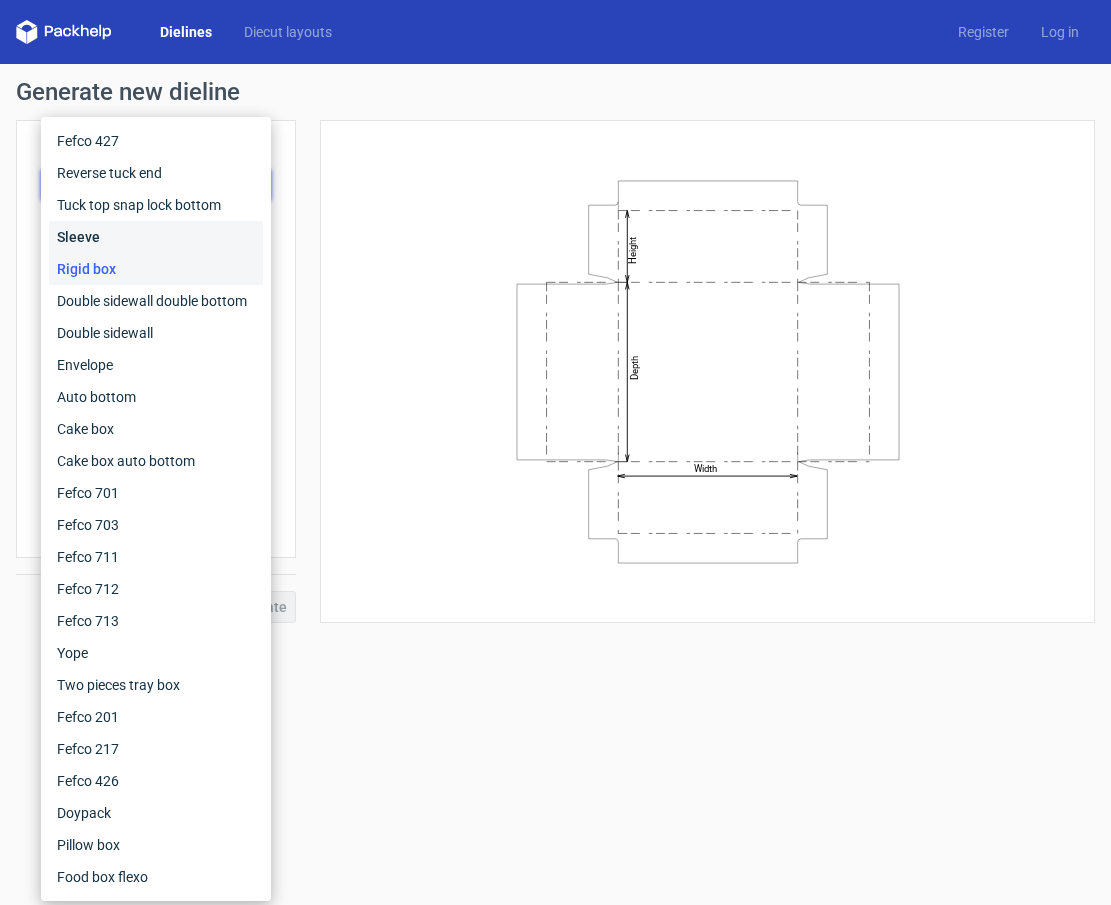 click on "Sleeve" at bounding box center (156, 237) 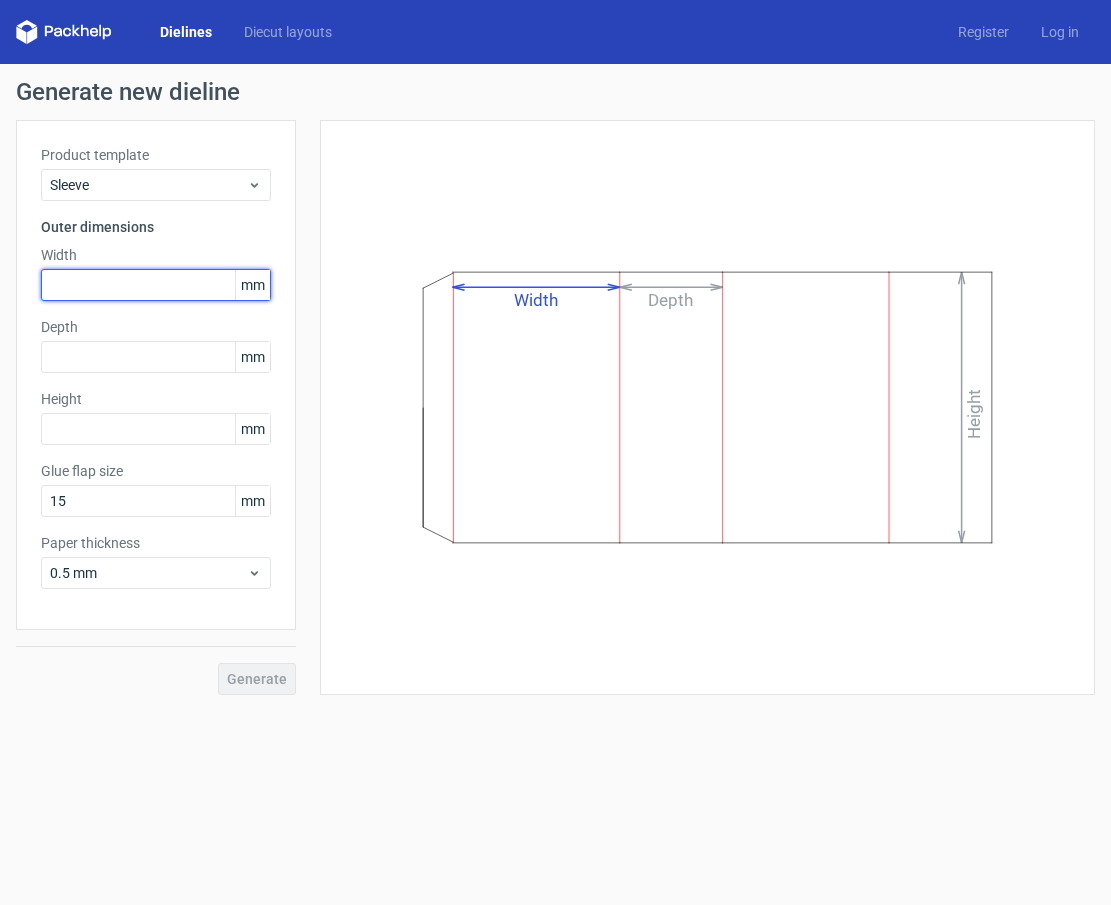 click at bounding box center [156, 285] 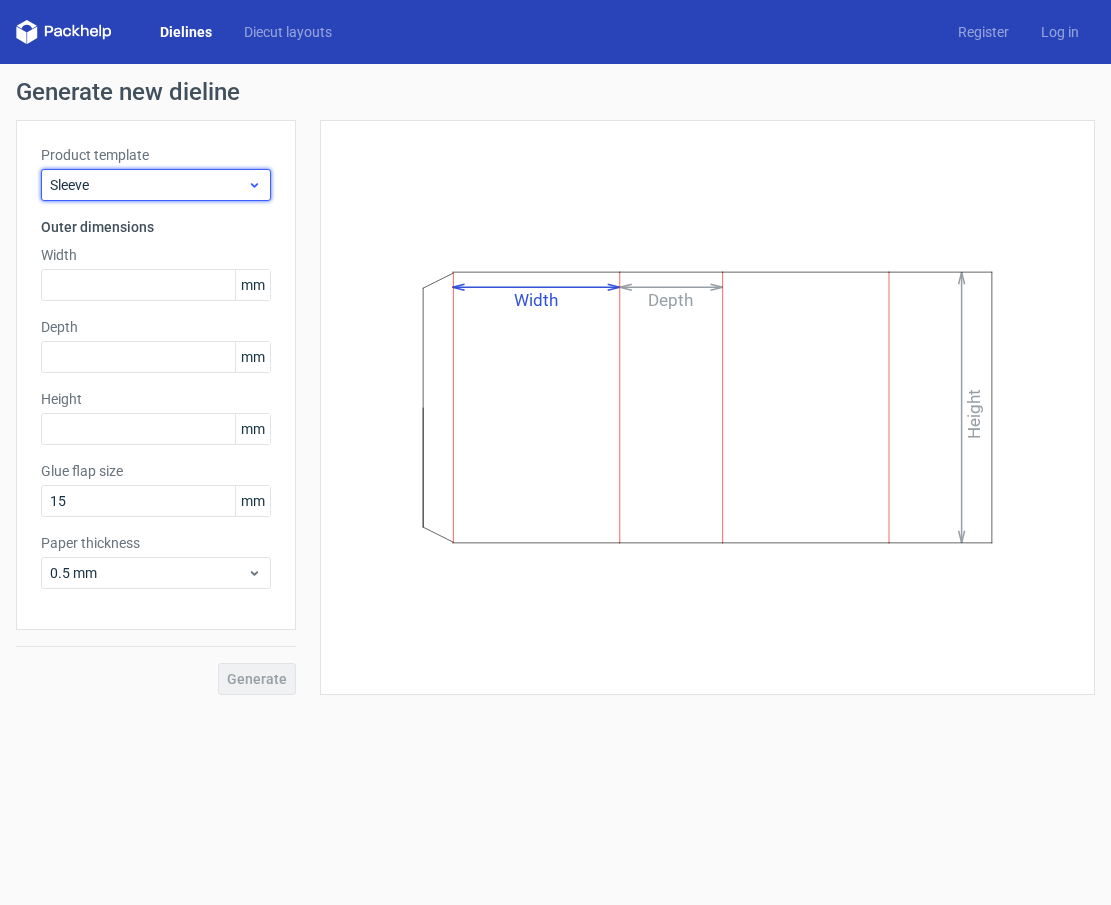 click on "Sleeve" at bounding box center [156, 185] 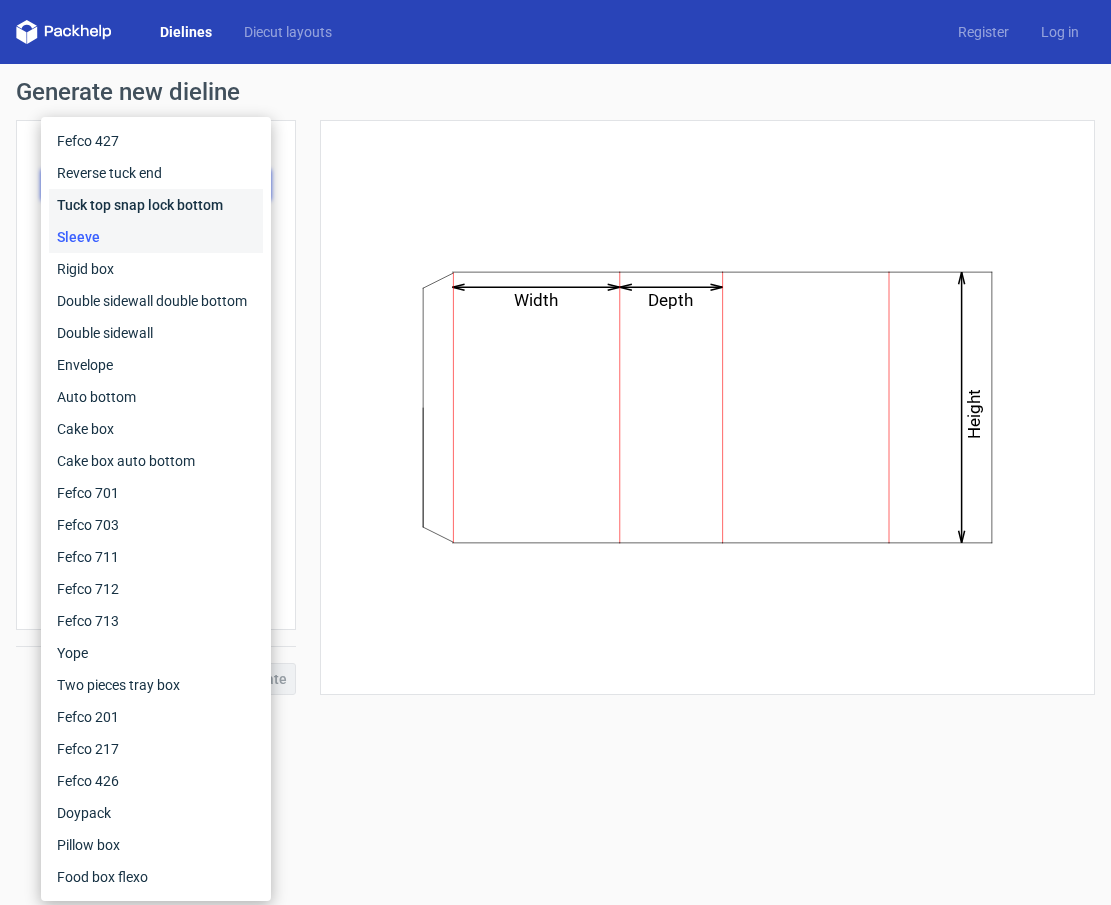 click on "Tuck top snap lock bottom" at bounding box center (156, 205) 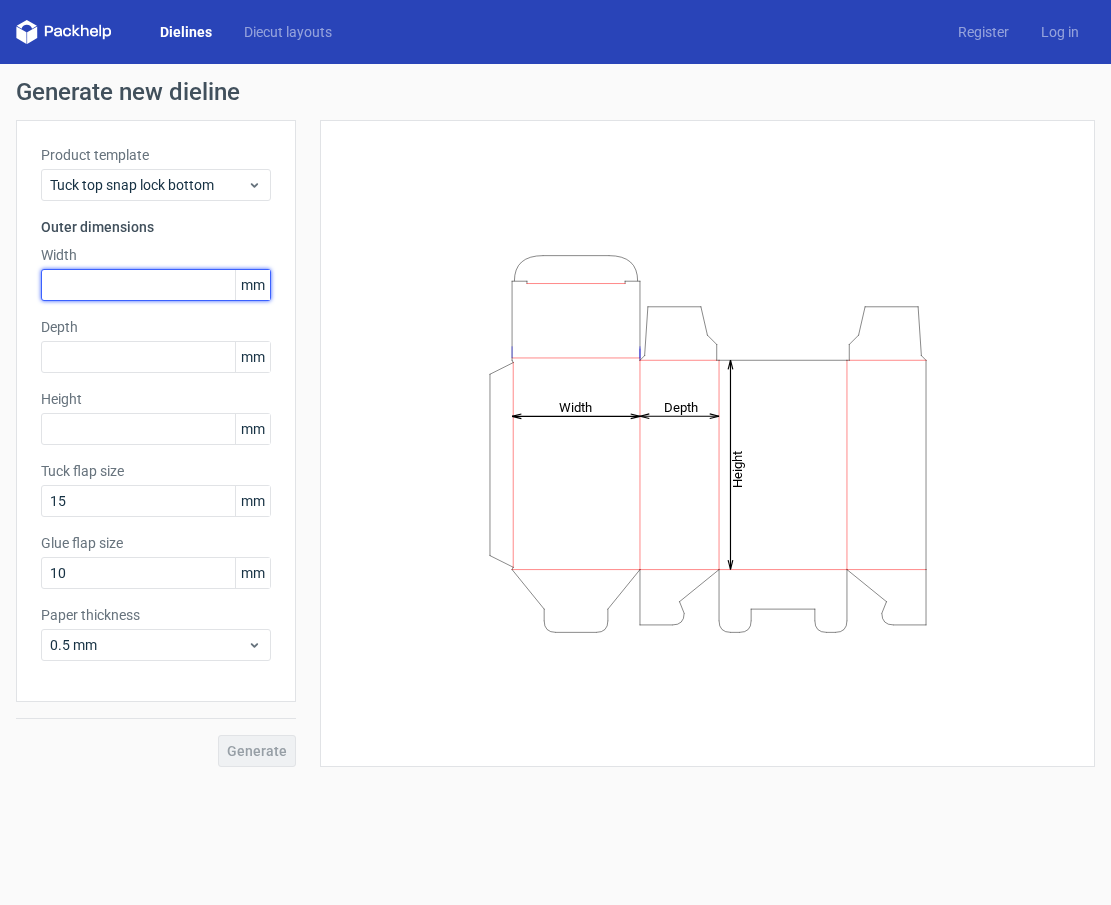 click at bounding box center [156, 285] 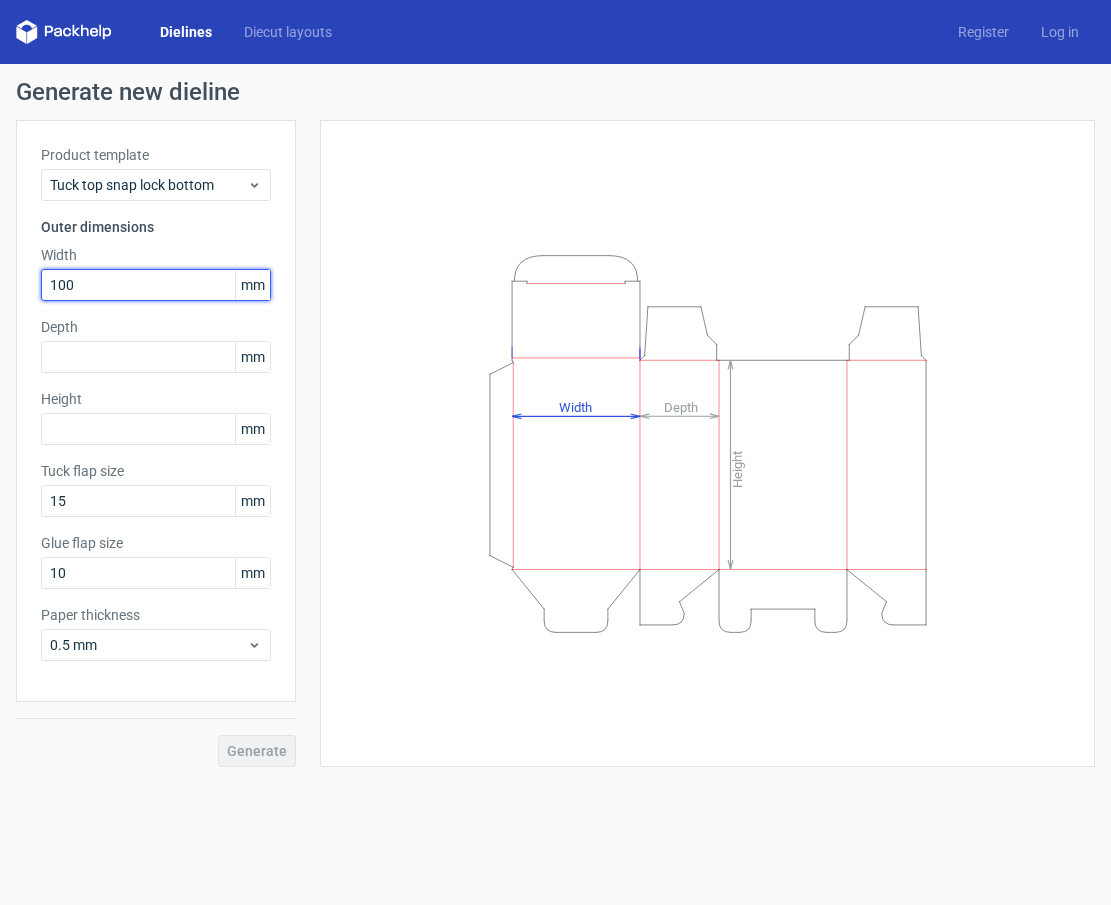 type on "100" 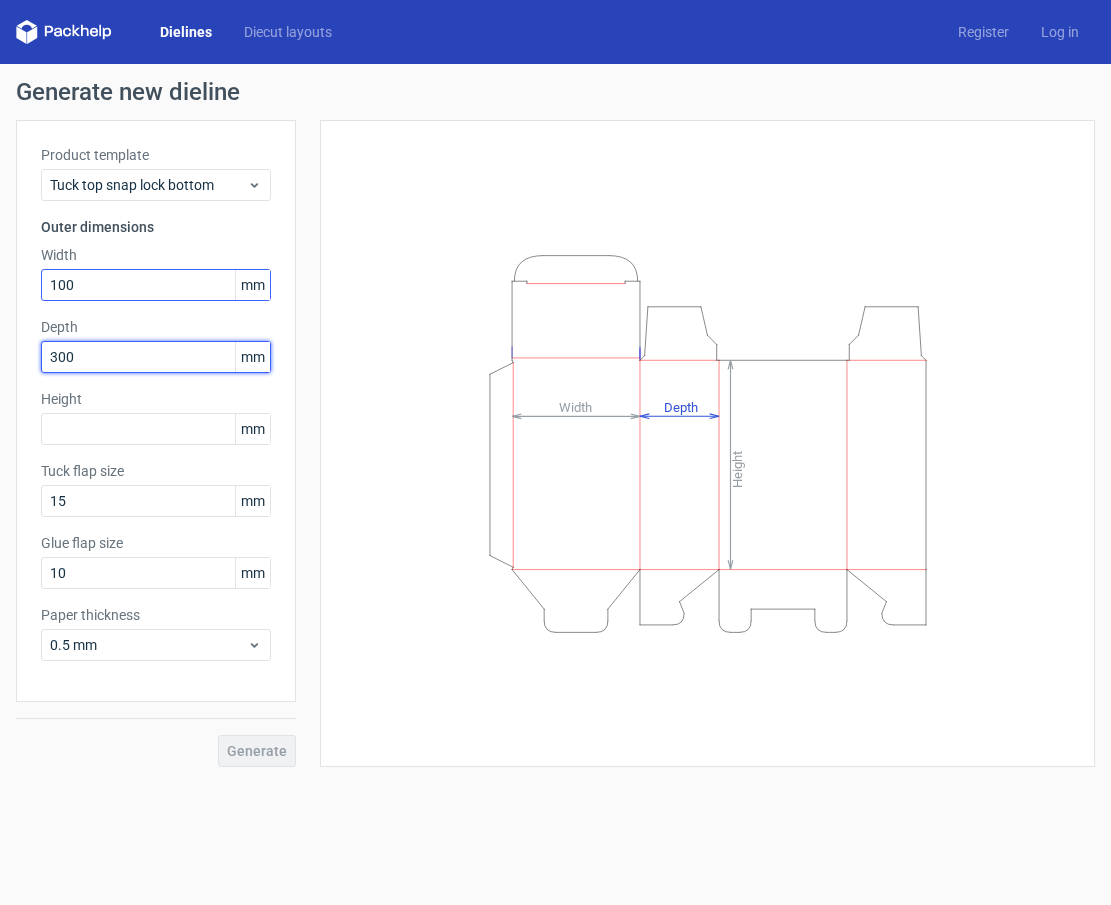 type on "300" 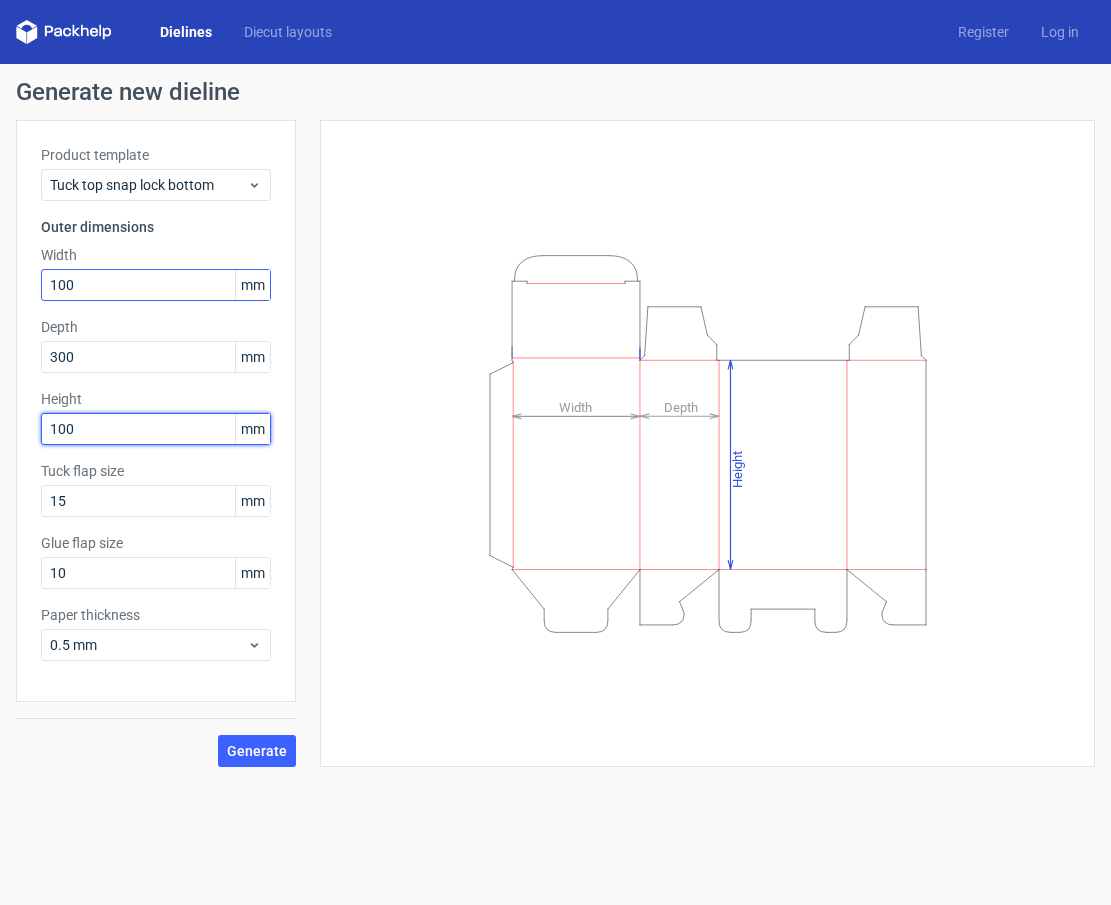 type on "100" 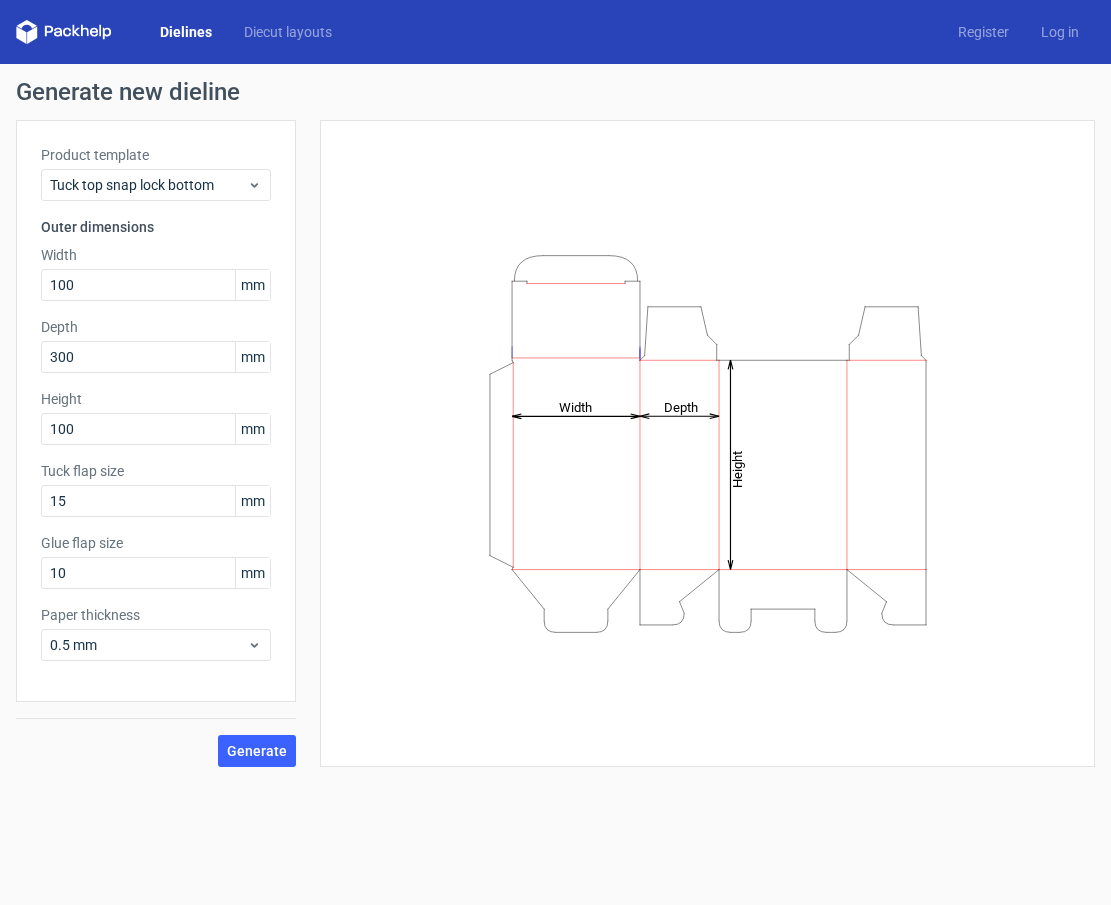click on "Generate" at bounding box center (156, 734) 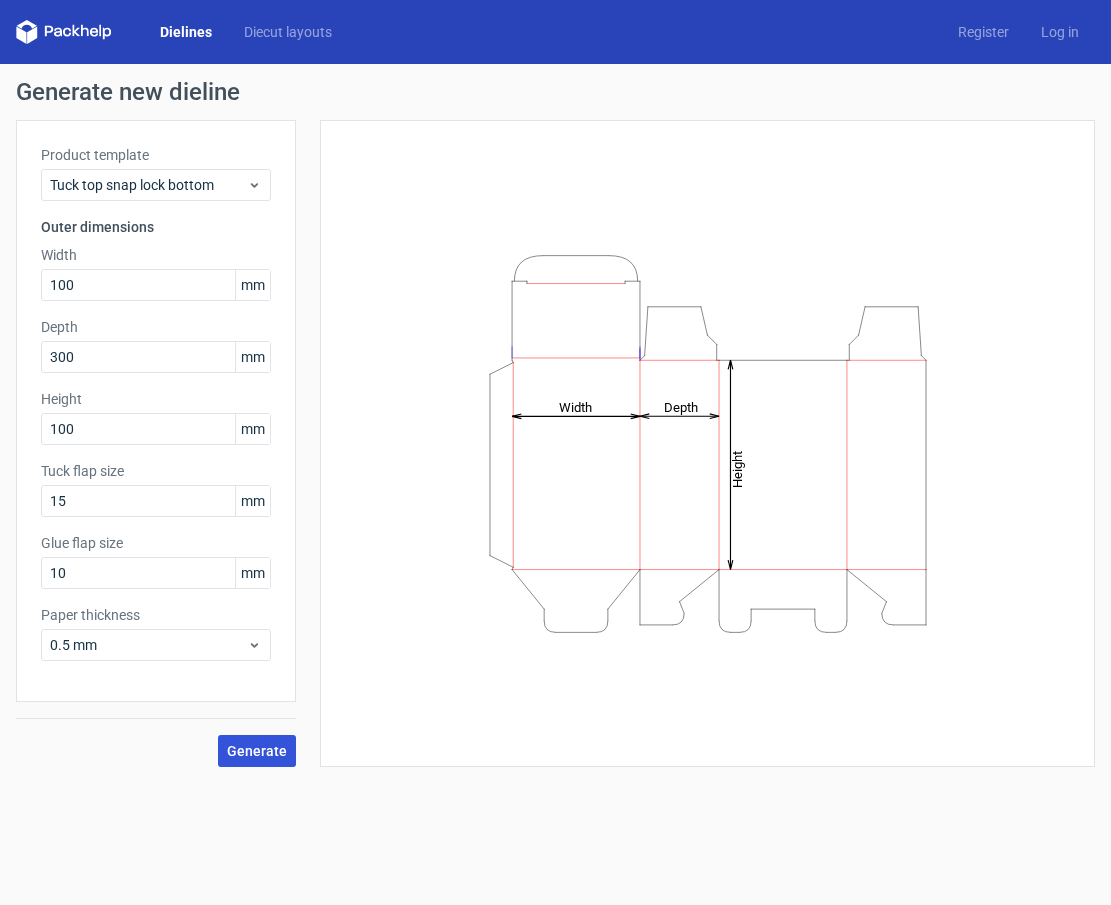 click on "Generate" at bounding box center [257, 751] 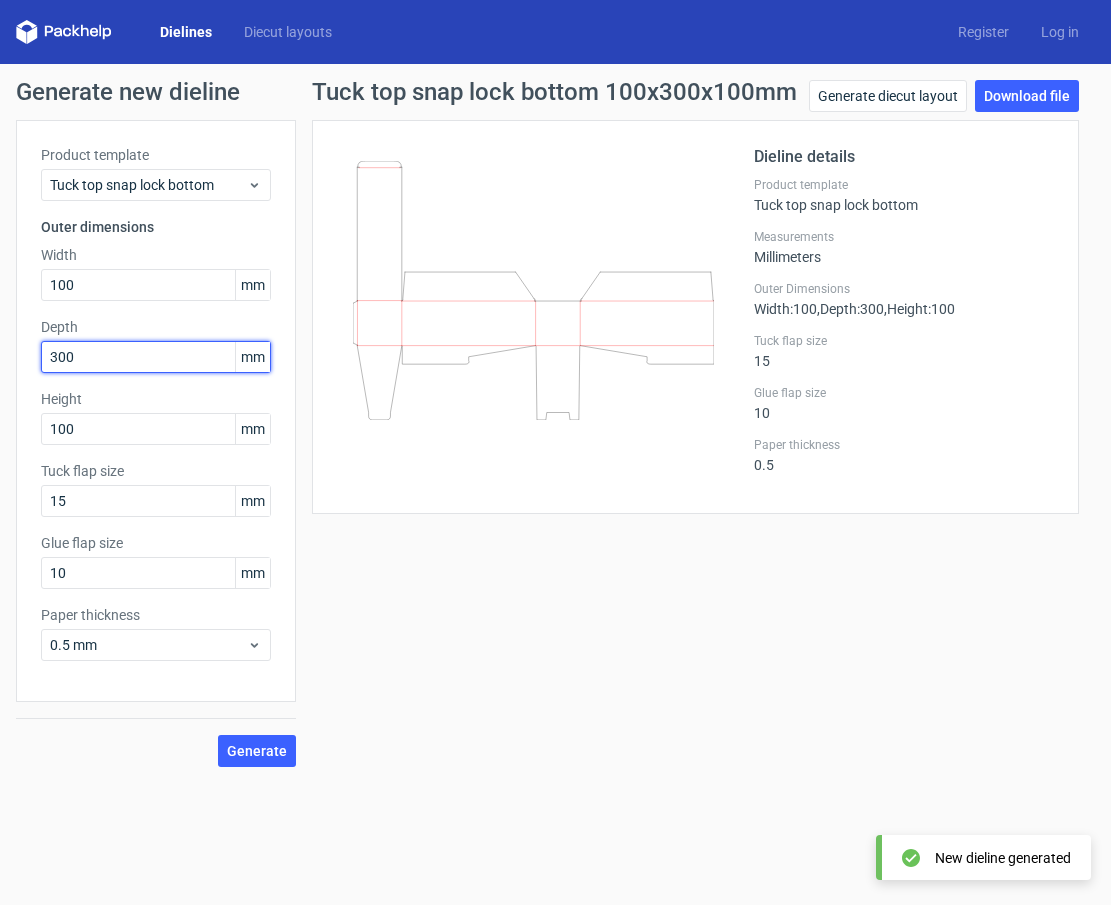 click on "300" at bounding box center (156, 357) 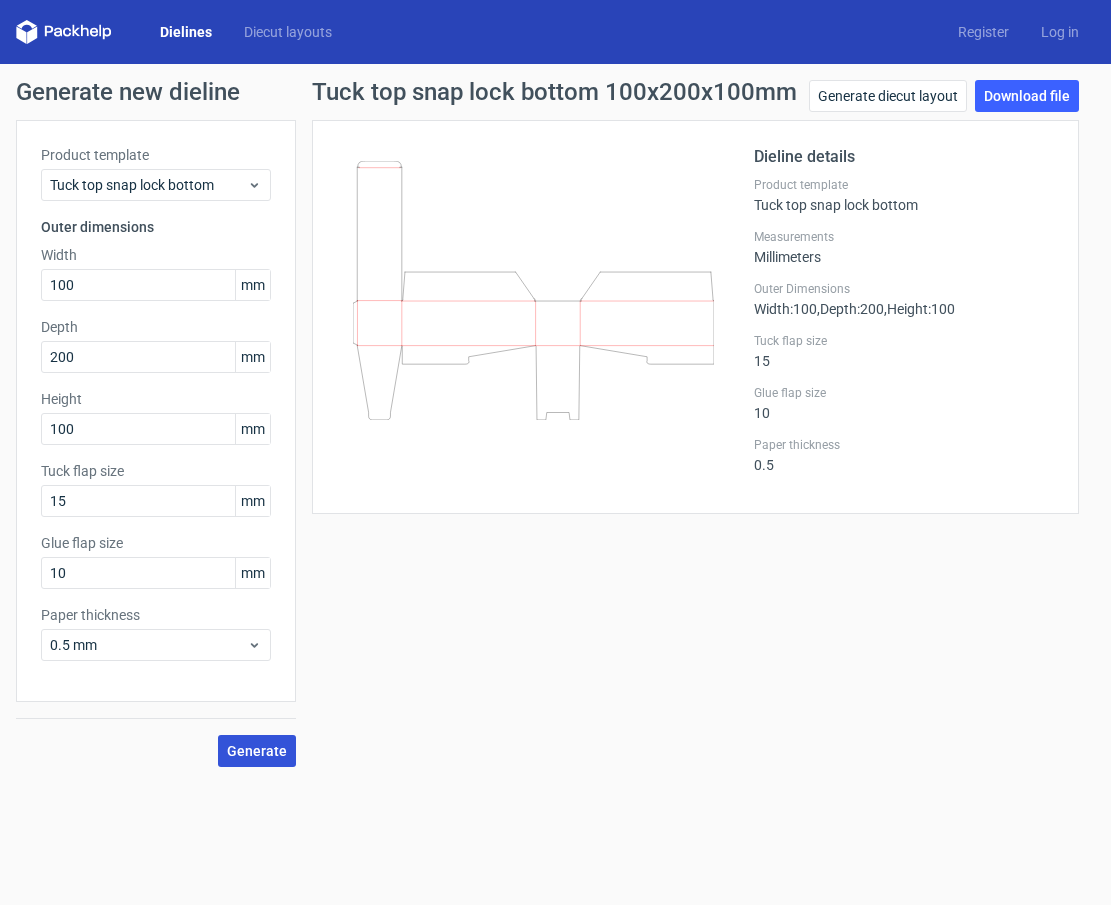 click on "Generate" at bounding box center (257, 751) 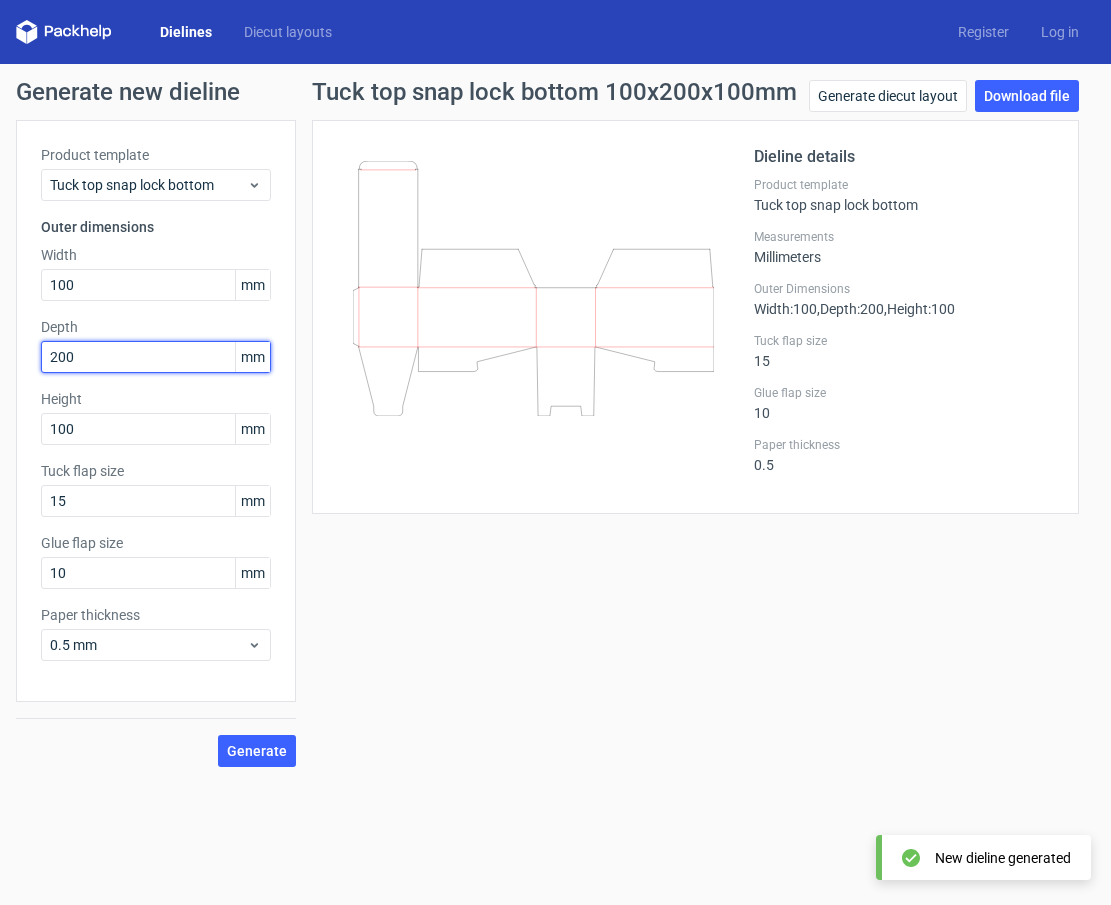click on "200" at bounding box center [156, 357] 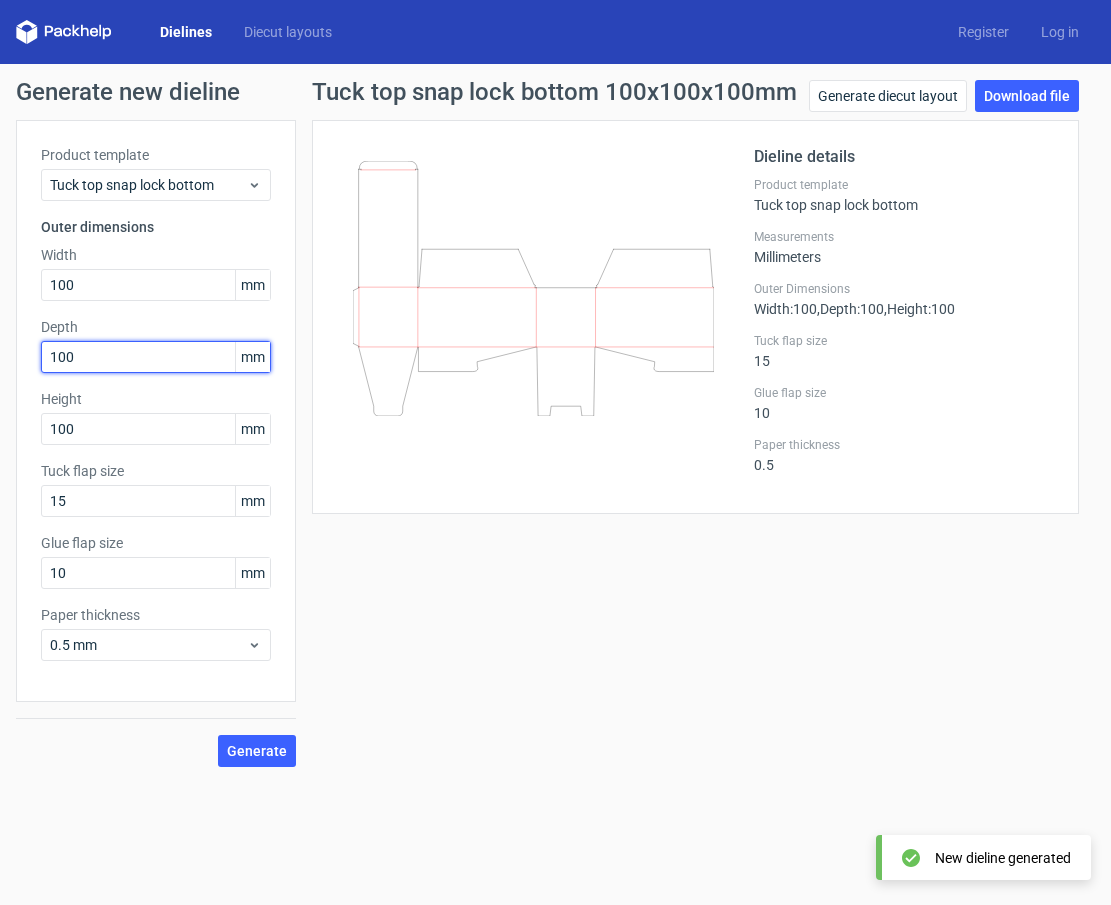 type on "100" 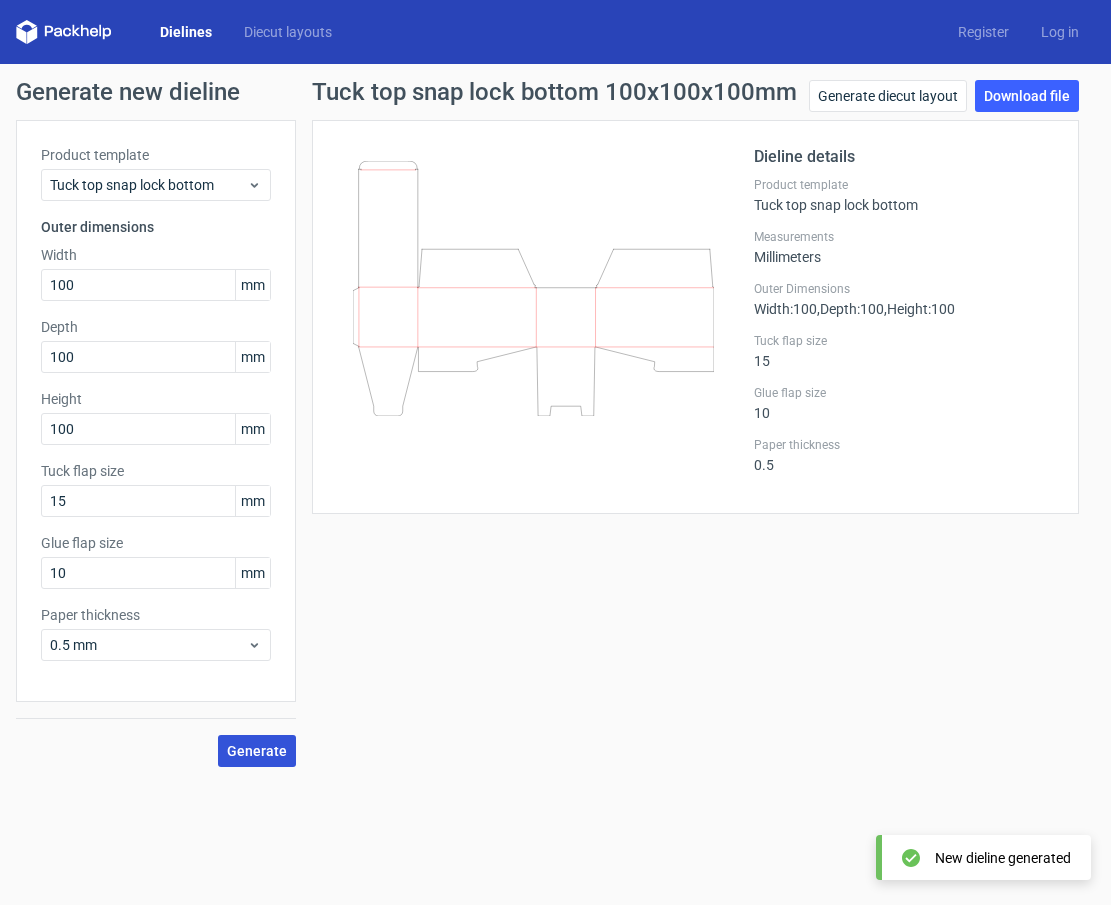 click on "Generate" at bounding box center (257, 751) 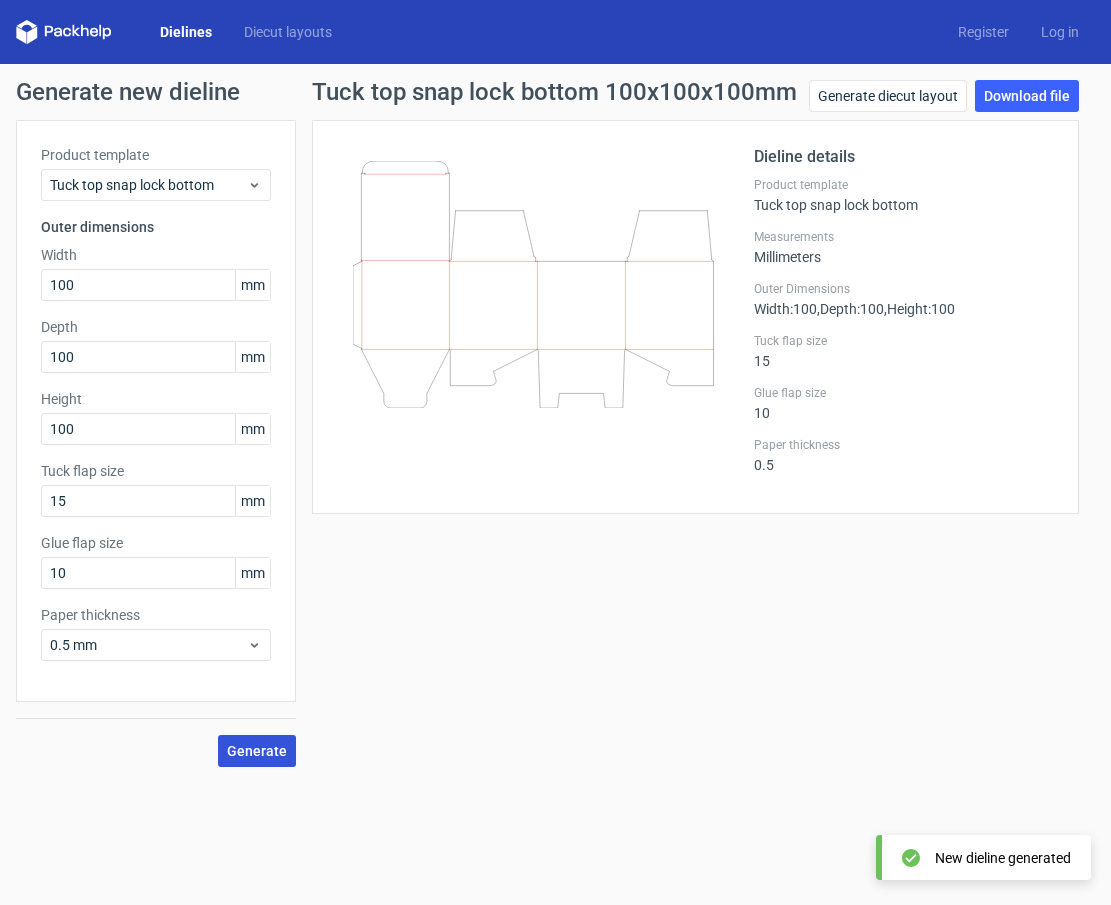 click on "Generate" at bounding box center [257, 751] 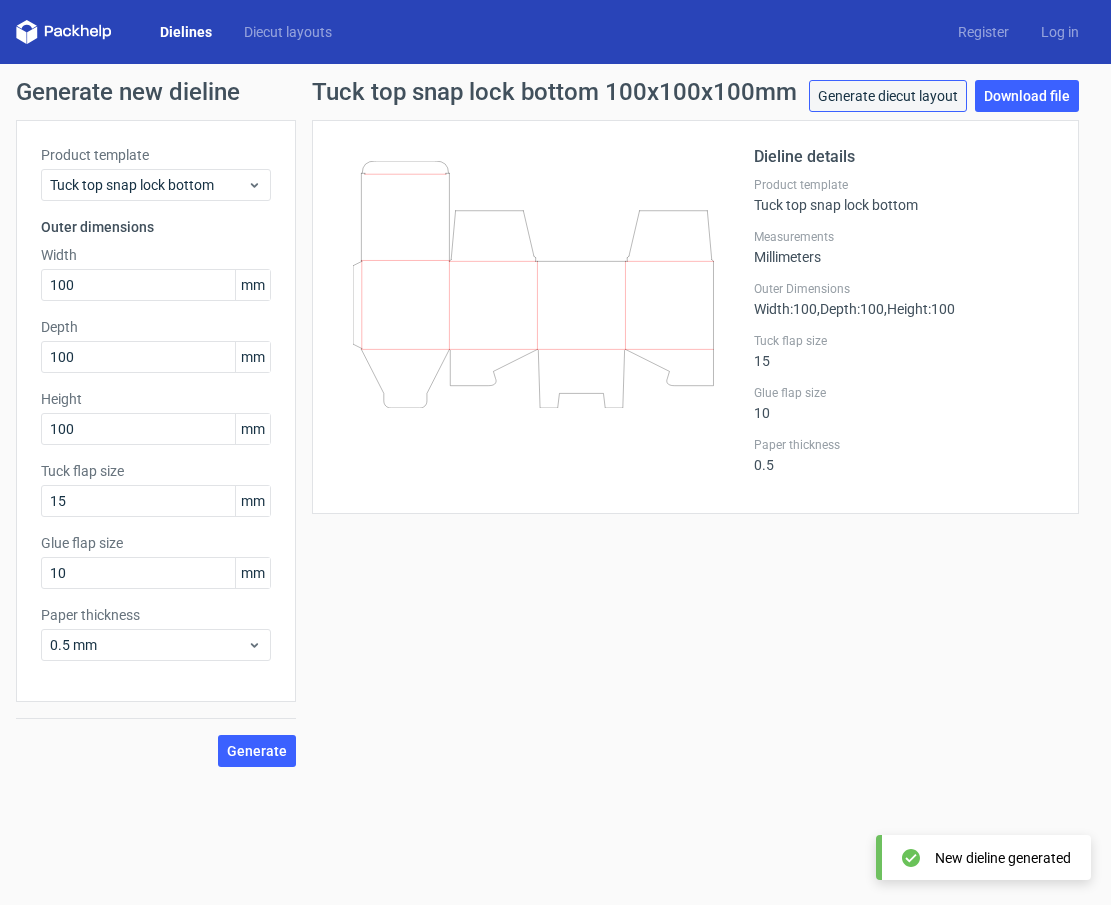 click on "Generate diecut layout" at bounding box center (888, 96) 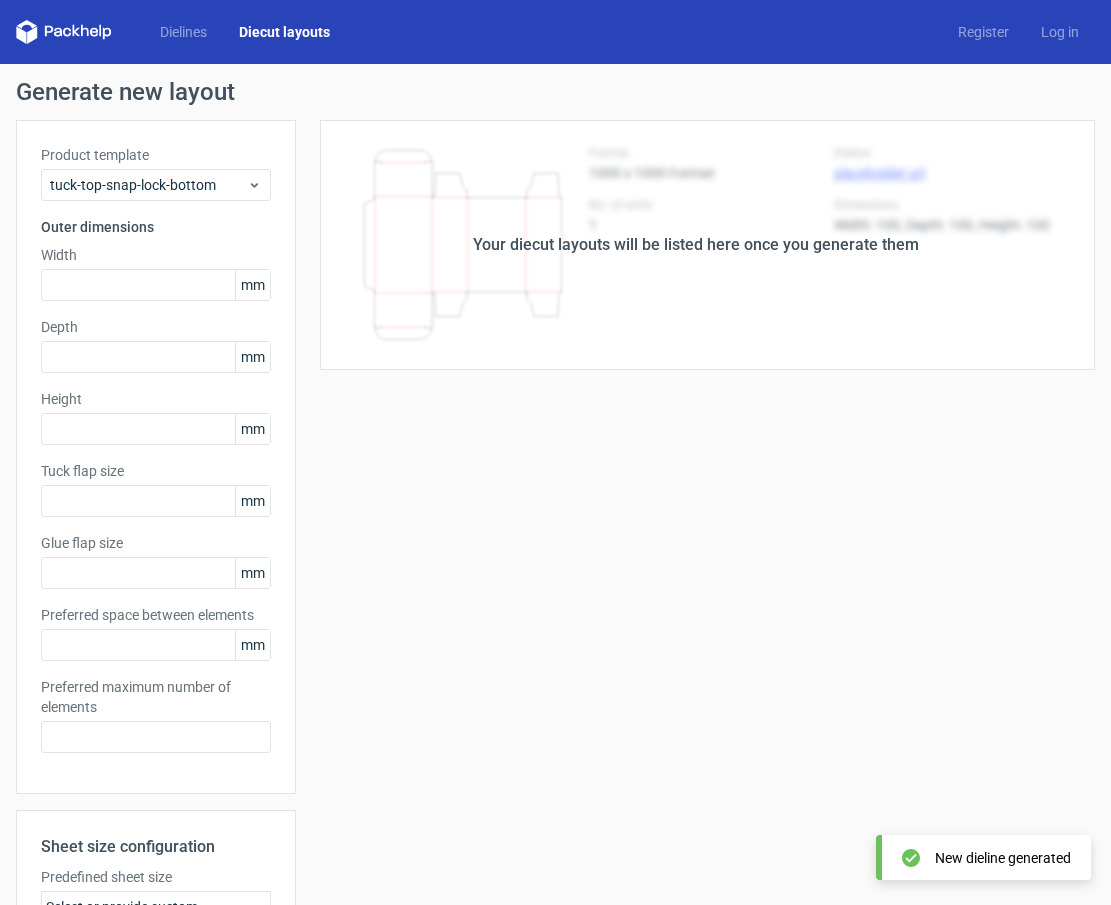 type on "100" 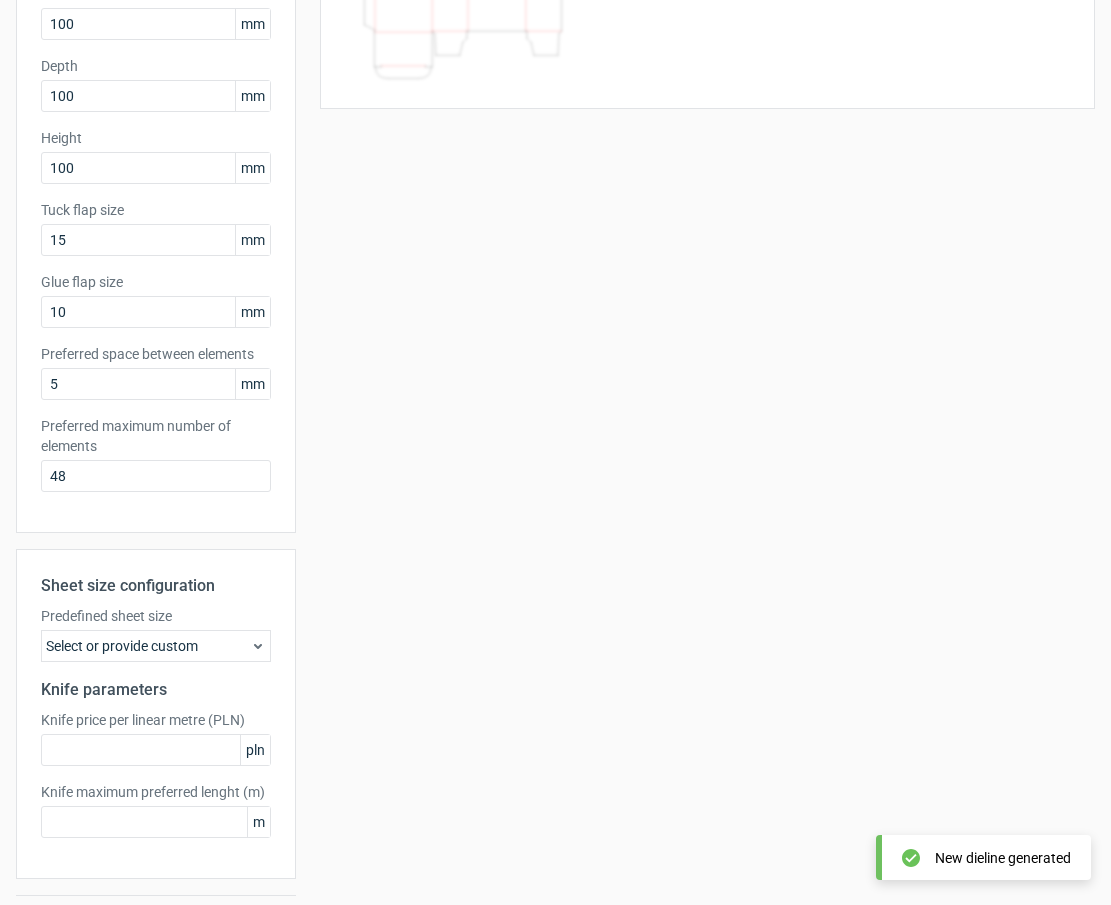 scroll, scrollTop: 316, scrollLeft: 0, axis: vertical 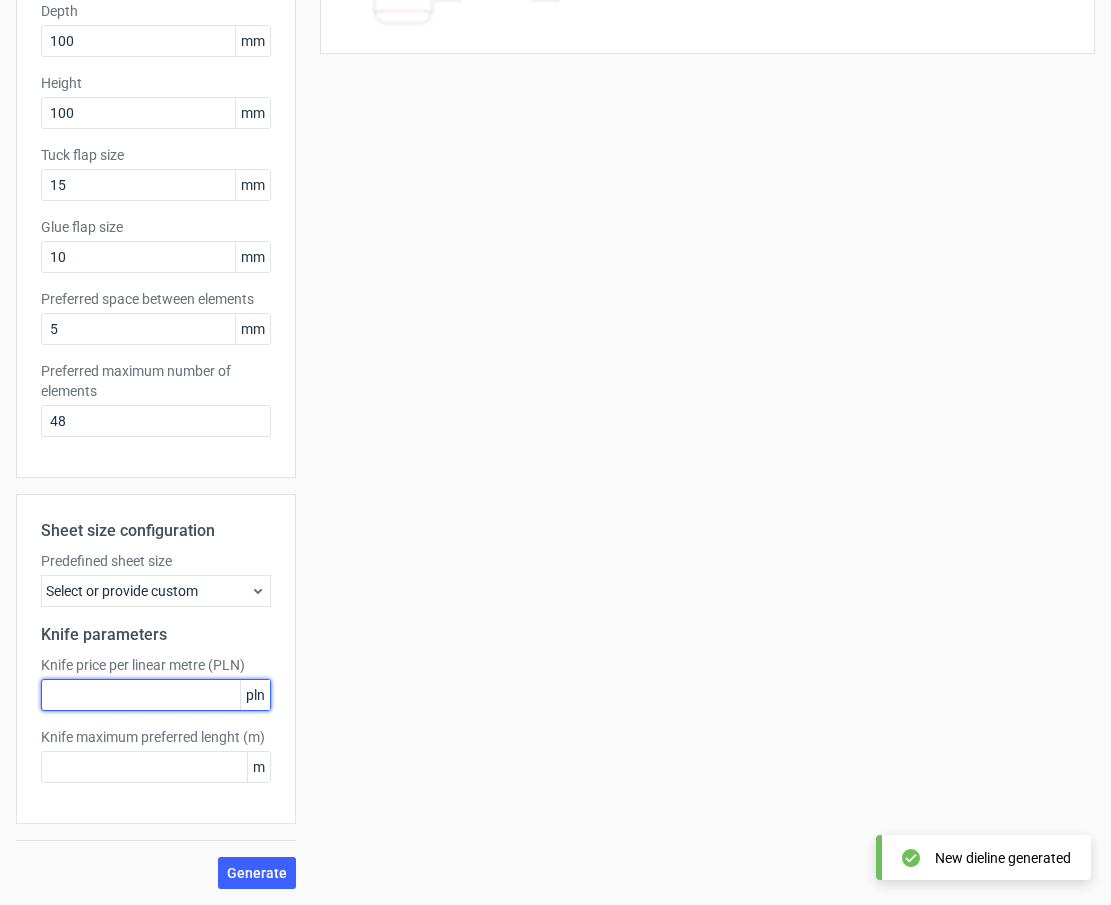 click at bounding box center [156, 695] 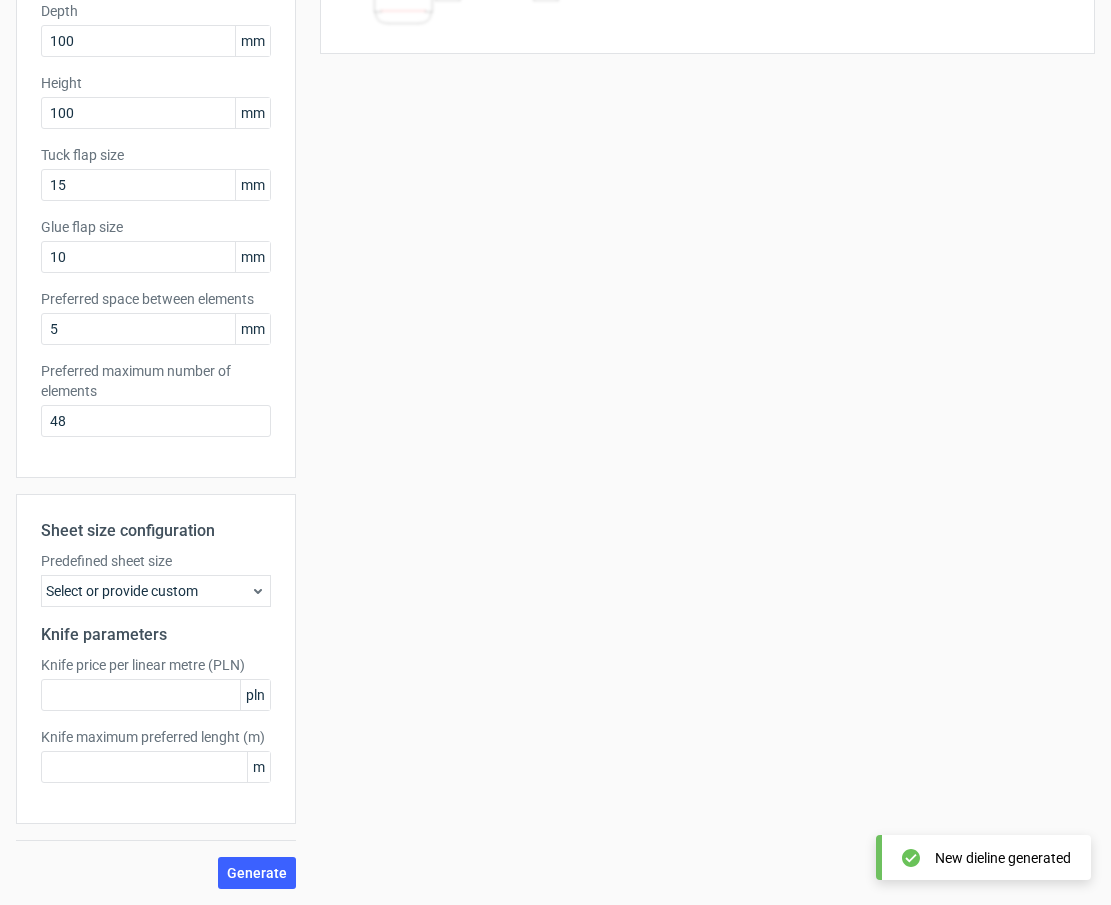 click on "Select or provide custom" at bounding box center (156, 591) 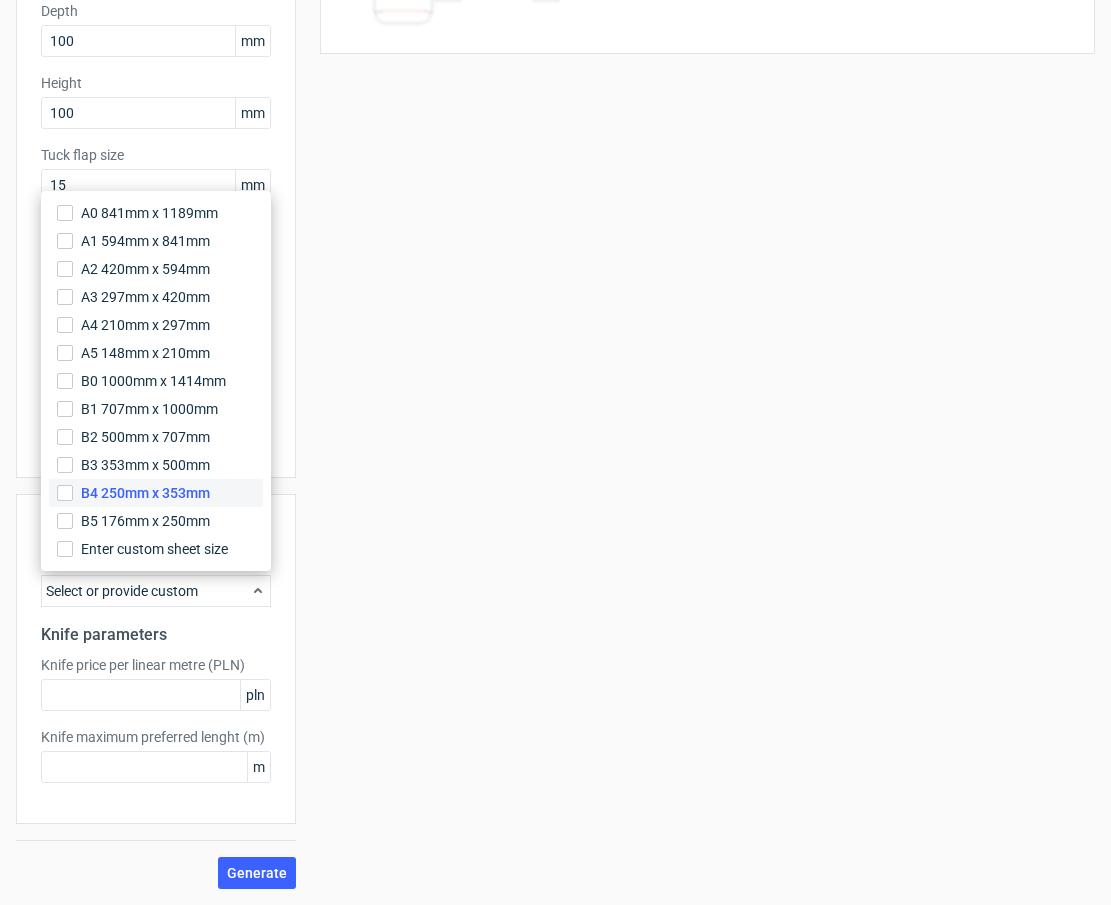 click on "B4 250mm x 353mm" at bounding box center (156, 493) 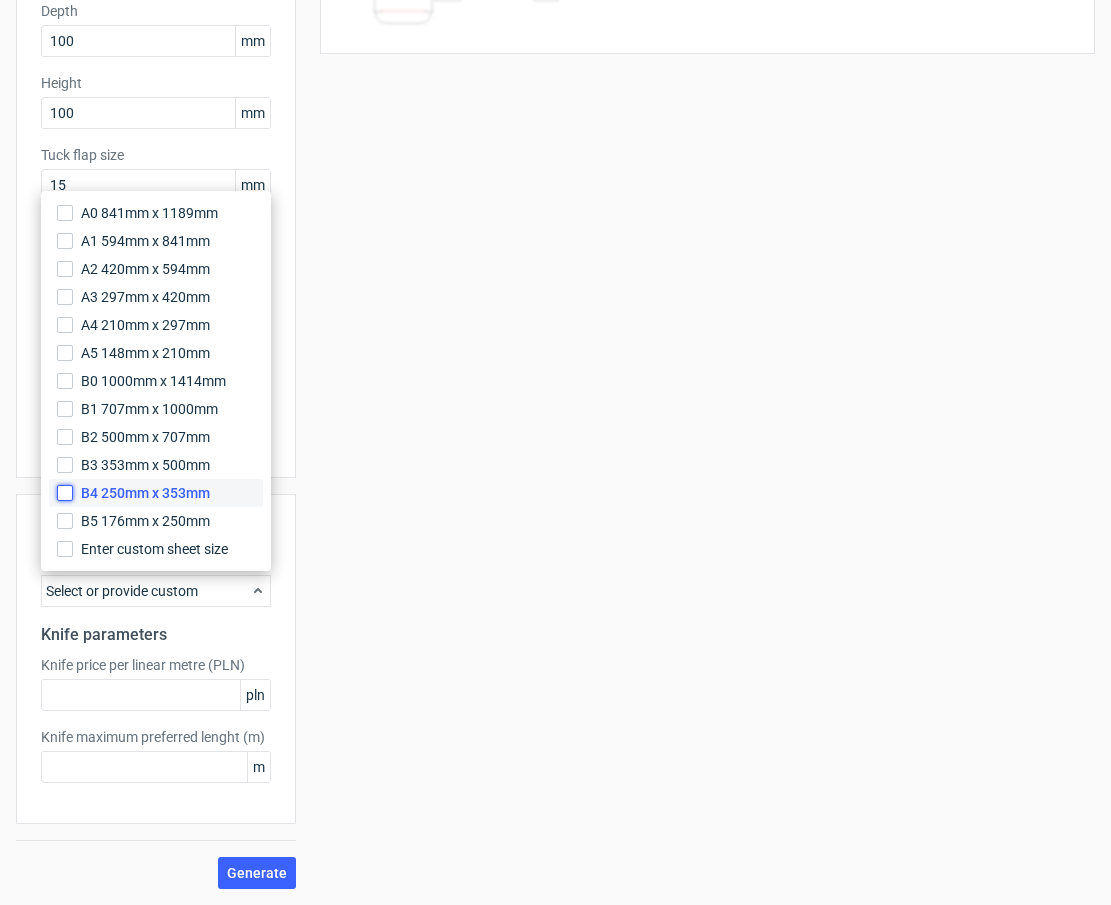 click on "B4 250mm x 353mm" at bounding box center (65, 493) 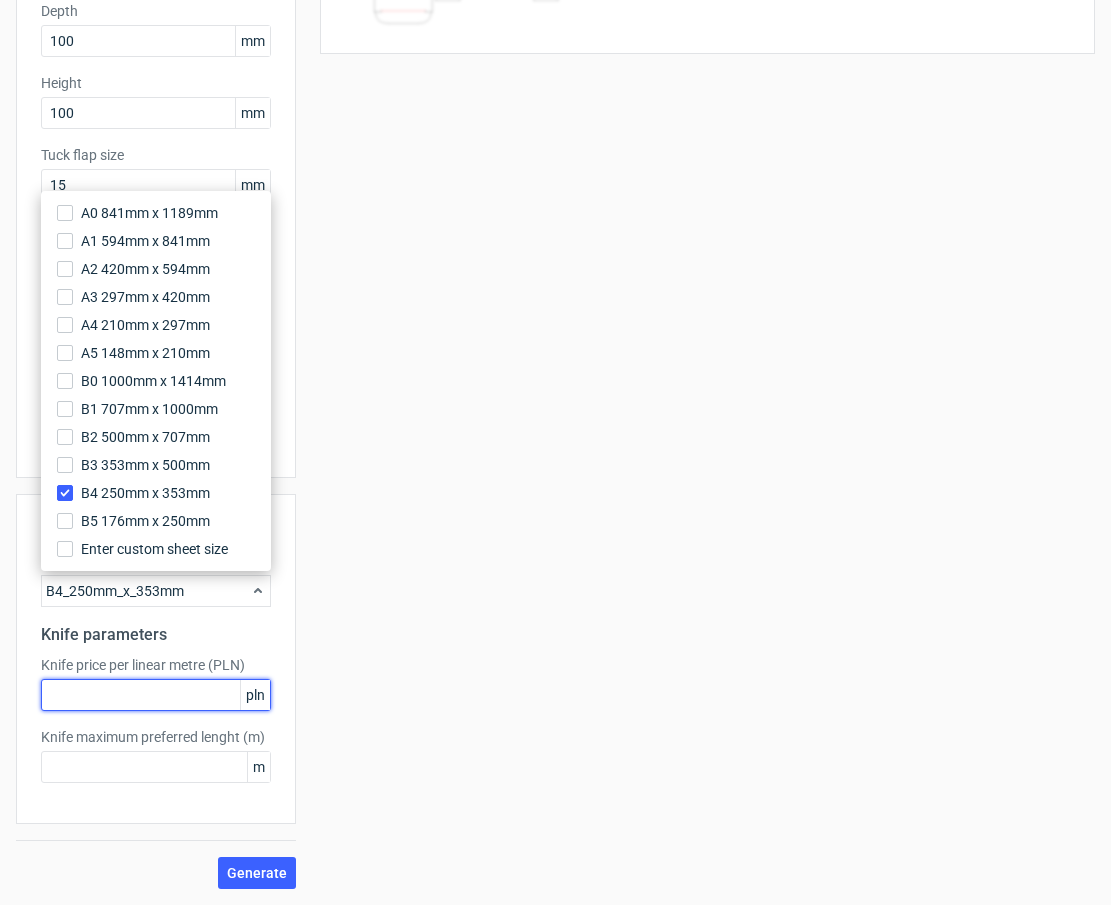 click at bounding box center (156, 695) 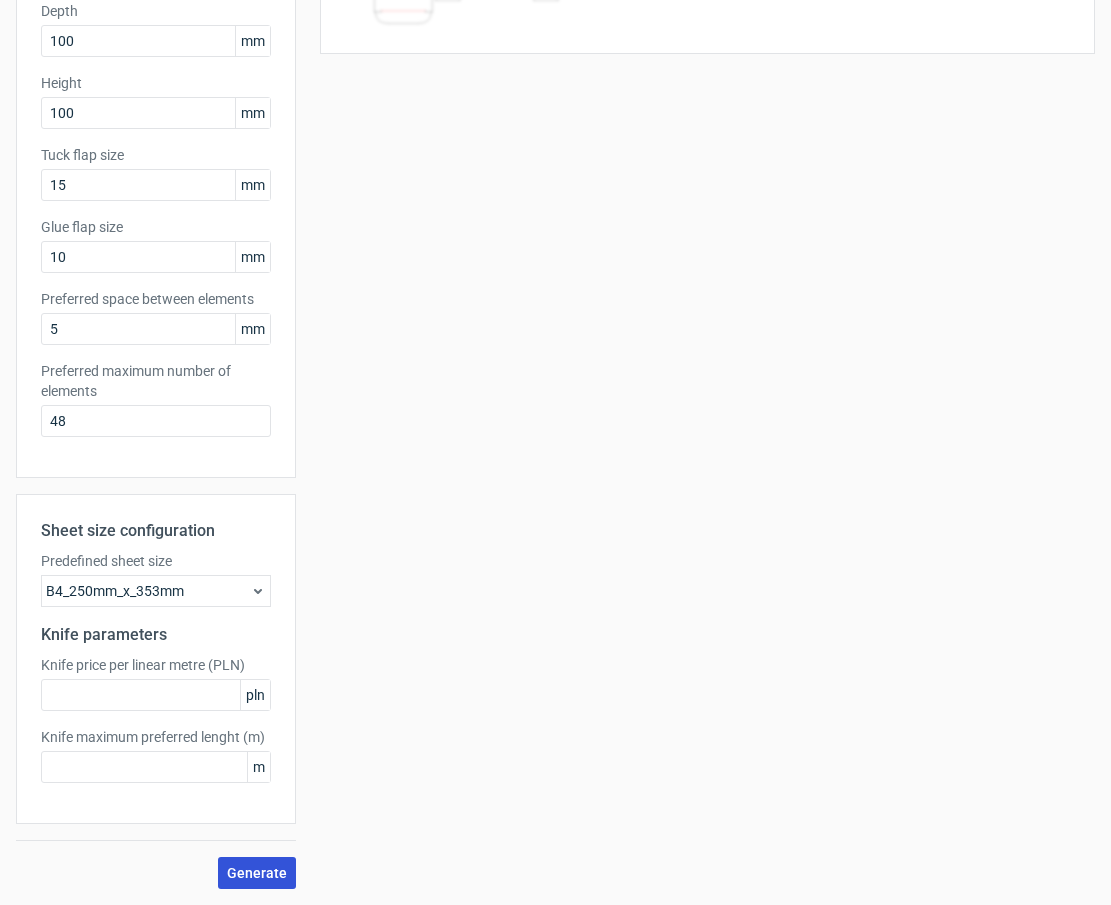 drag, startPoint x: 250, startPoint y: 843, endPoint x: 252, endPoint y: 861, distance: 18.110771 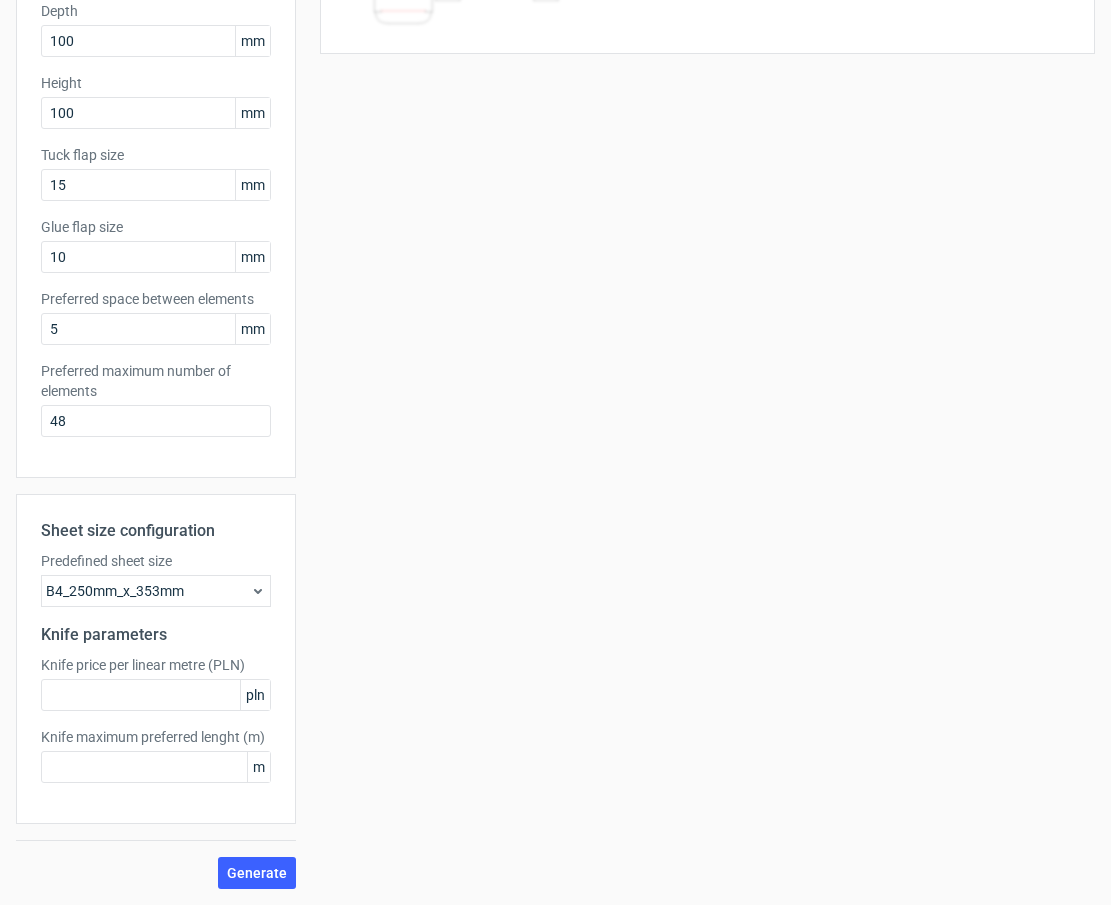 click on "Generate new layout Product template Tuck top snap lock bottom Outer dimensions Width 100 mm Depth 100 mm Height 100 [PERSON_NAME] flap size 15 mm Glue flap size 10 mm Preferred space between elements 5 mm Preferred maximum number of elements 48 Sheet size configuration Predefined sheet size B4_250mm_x_353mm Knife parameters Knife price per linear metre (PLN) pln Knife maximum preferred lenght (m) m Generate Your diecut layouts will be listed here once you generate them  Height   Depth   Width  Format 1000 x 1000 Format No. of units 1 Dieline placeholder url Dimensions Width: 100, Depth: 100, Height: 100" at bounding box center [555, 326] 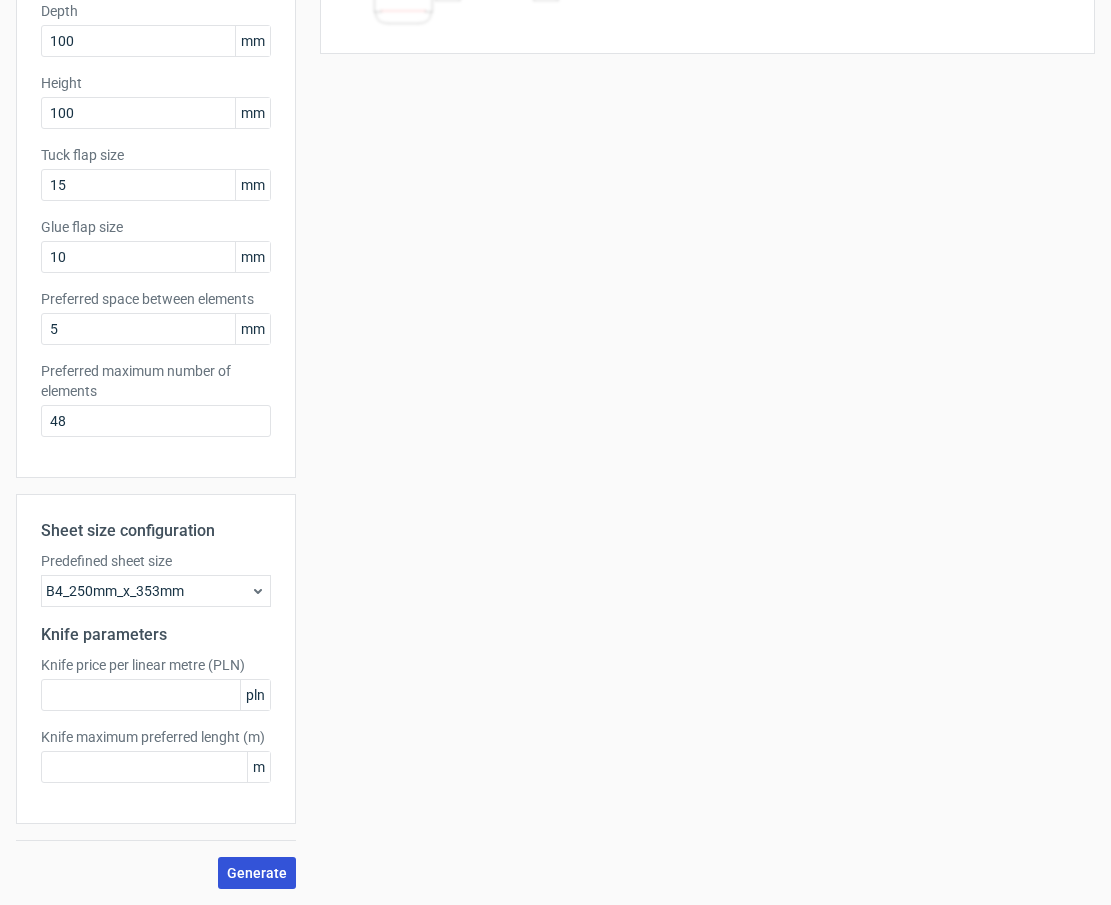 click on "Generate" at bounding box center [257, 873] 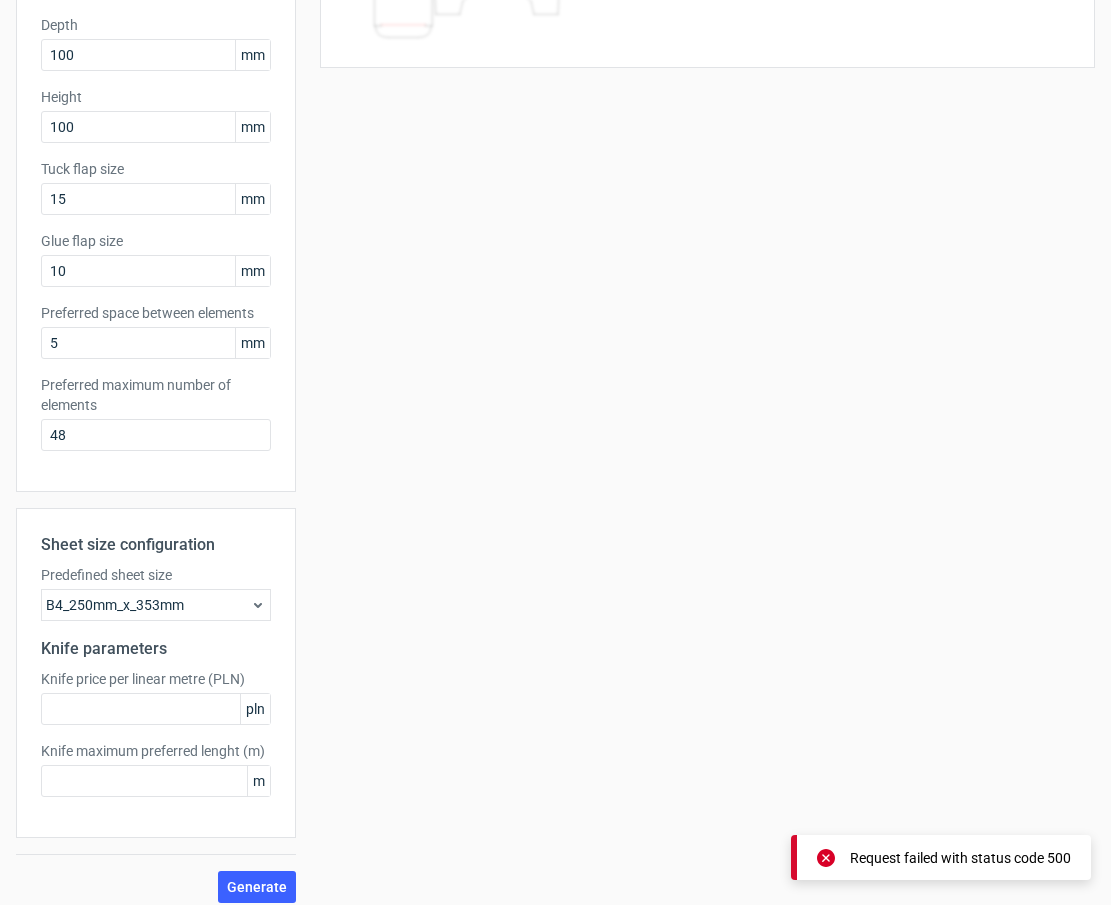 scroll, scrollTop: 316, scrollLeft: 0, axis: vertical 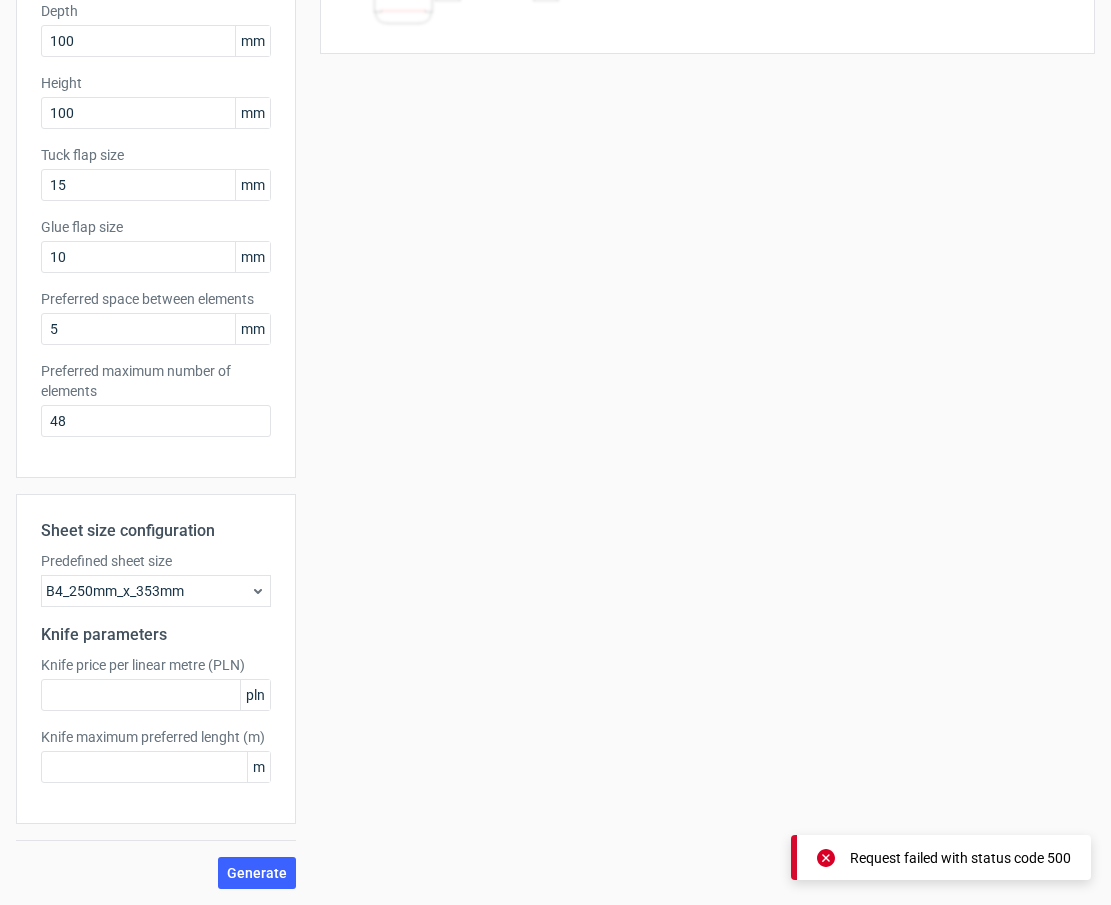 click on "B4_250mm_x_353mm" at bounding box center (156, 591) 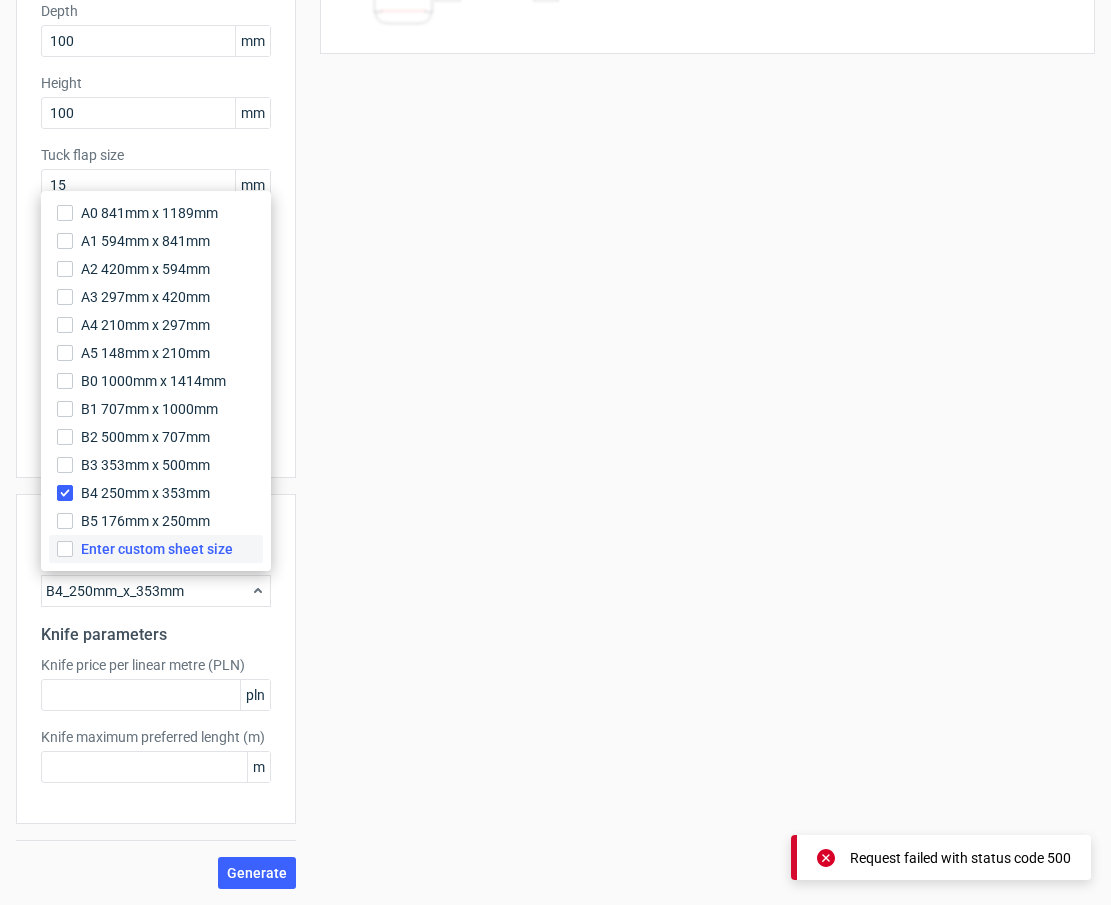 click on "Enter custom sheet size" at bounding box center [157, 549] 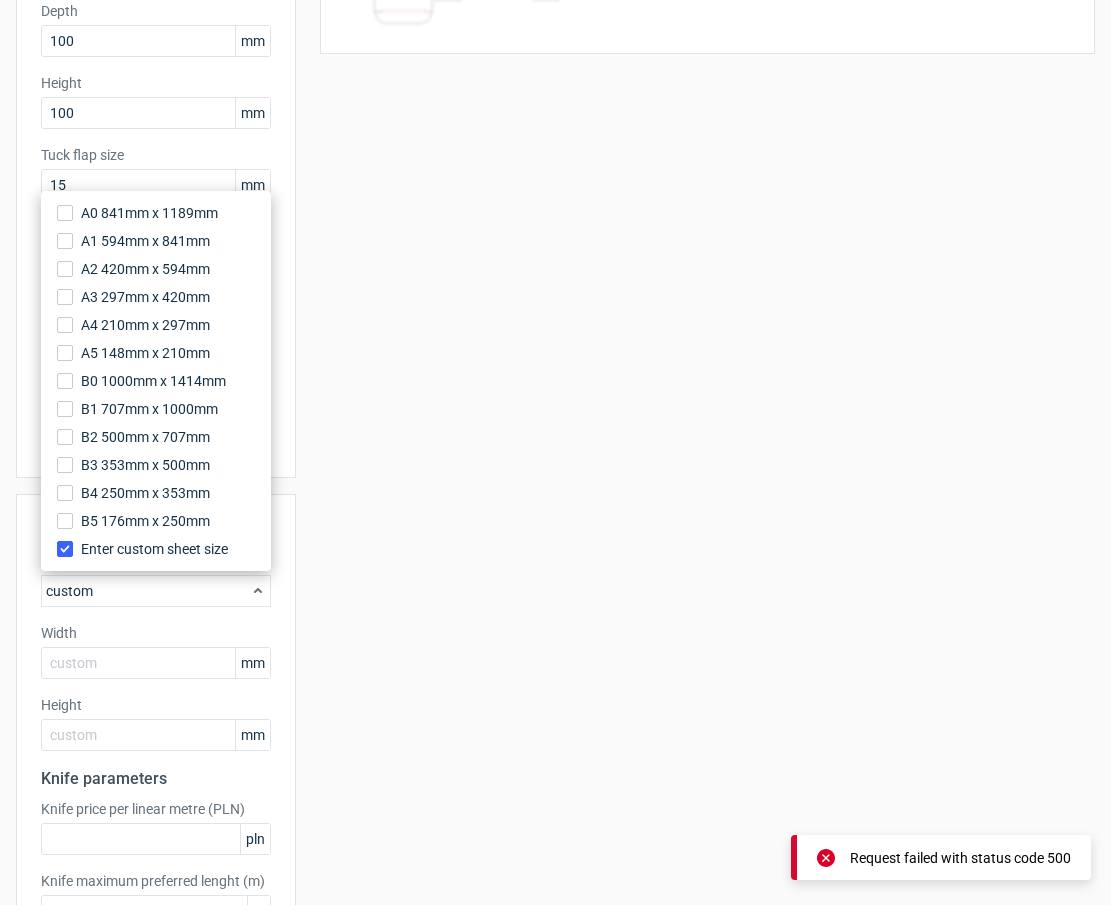 click on "Sheet size configuration Predefined sheet size custom Width mm Height mm Knife parameters Knife price per linear metre (PLN) pln Knife maximum preferred lenght (m) m" at bounding box center (156, 731) 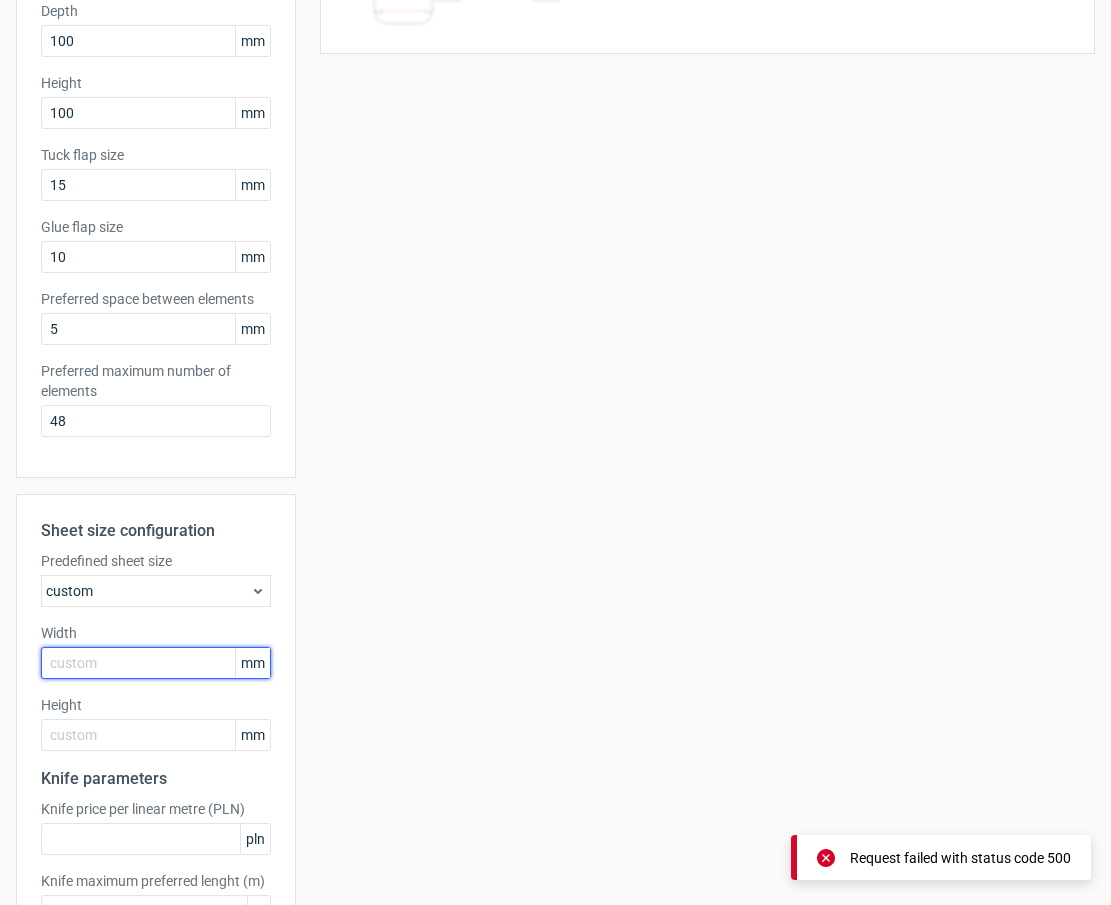 click at bounding box center (156, 663) 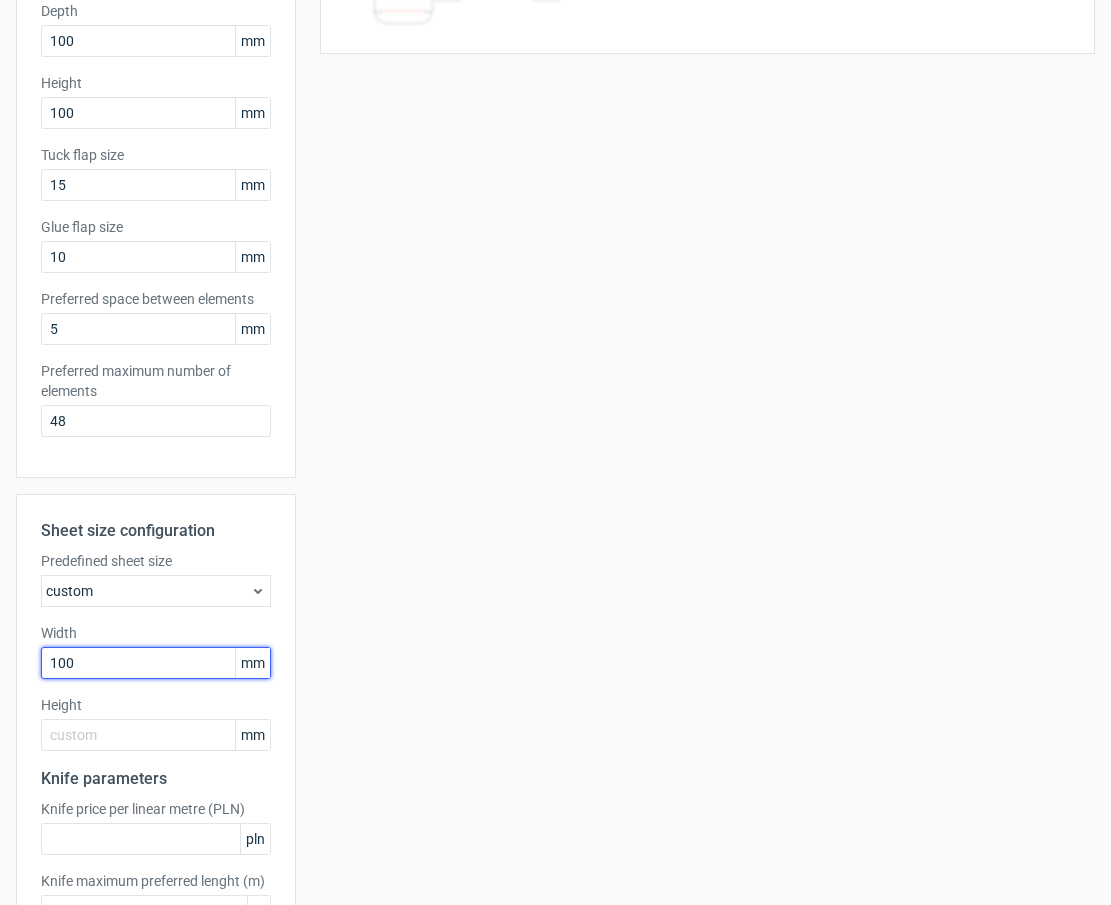 type on "100" 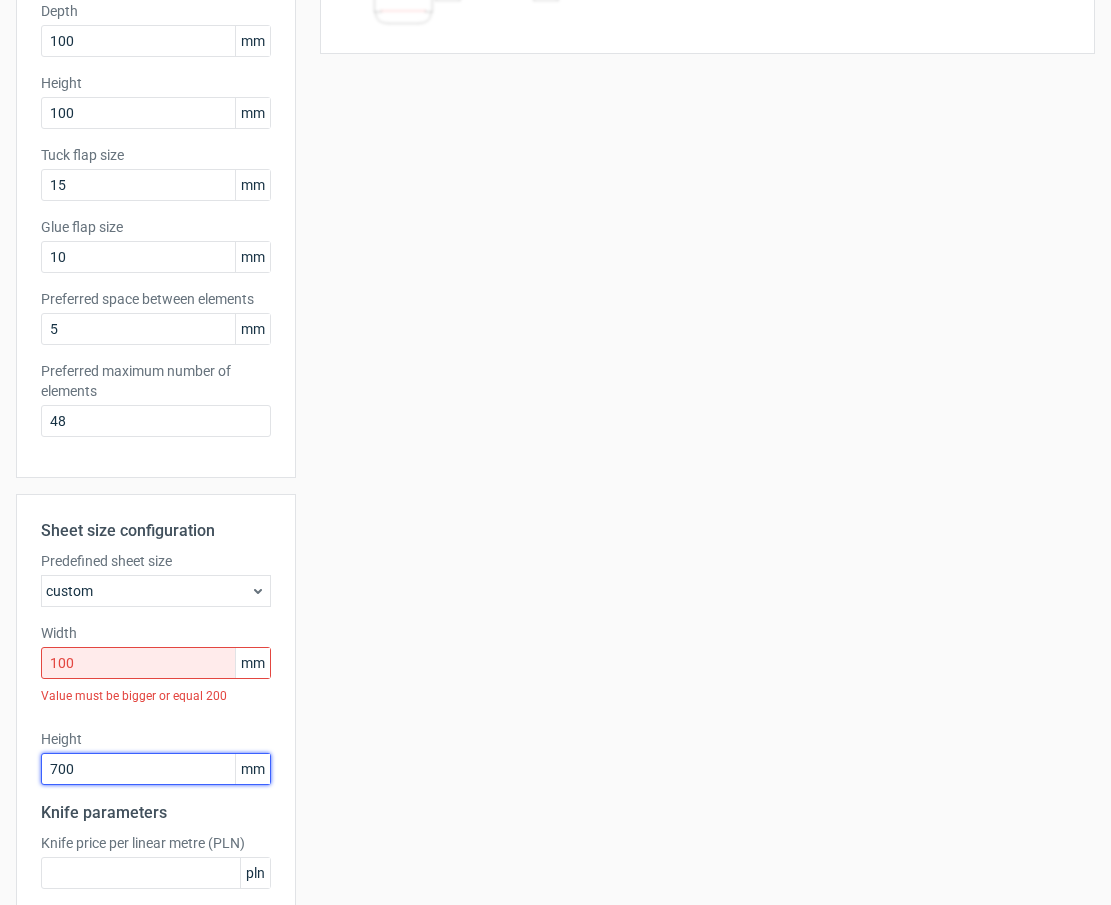 type on "700" 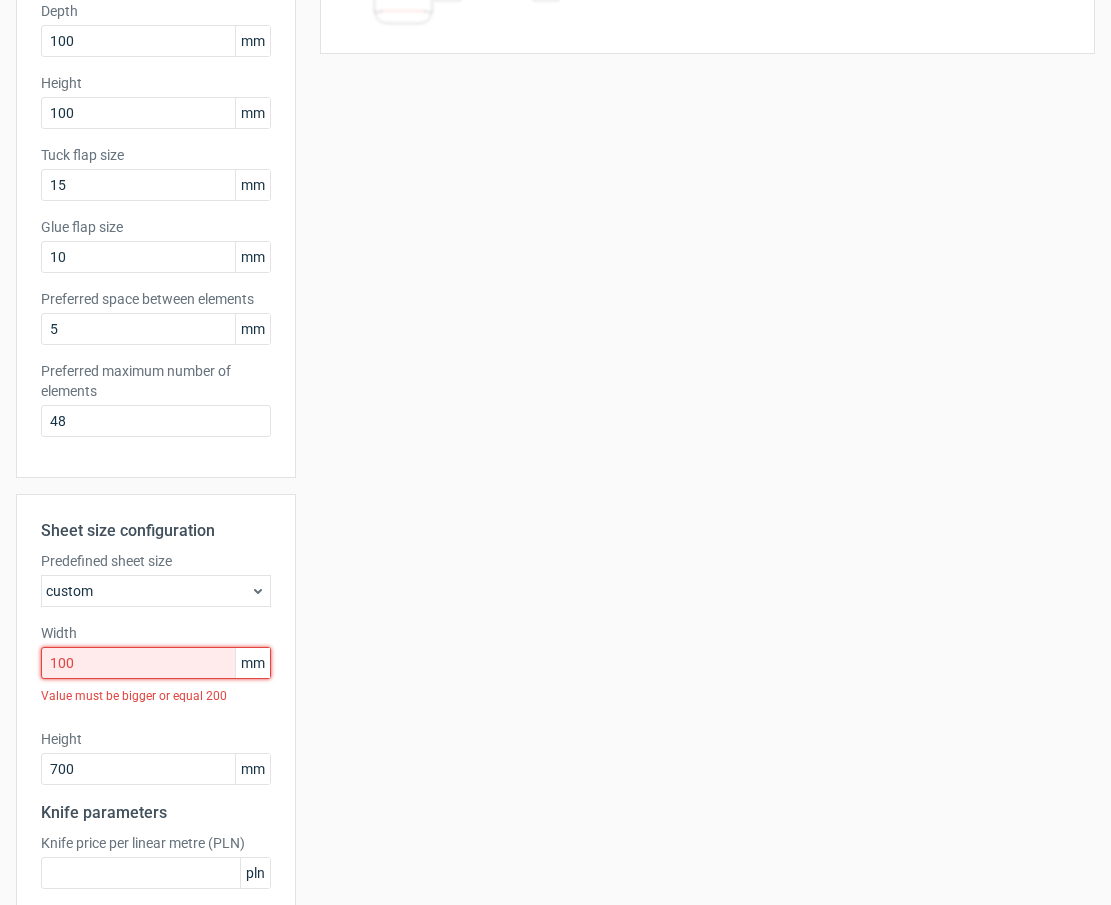 click on "100" at bounding box center [156, 663] 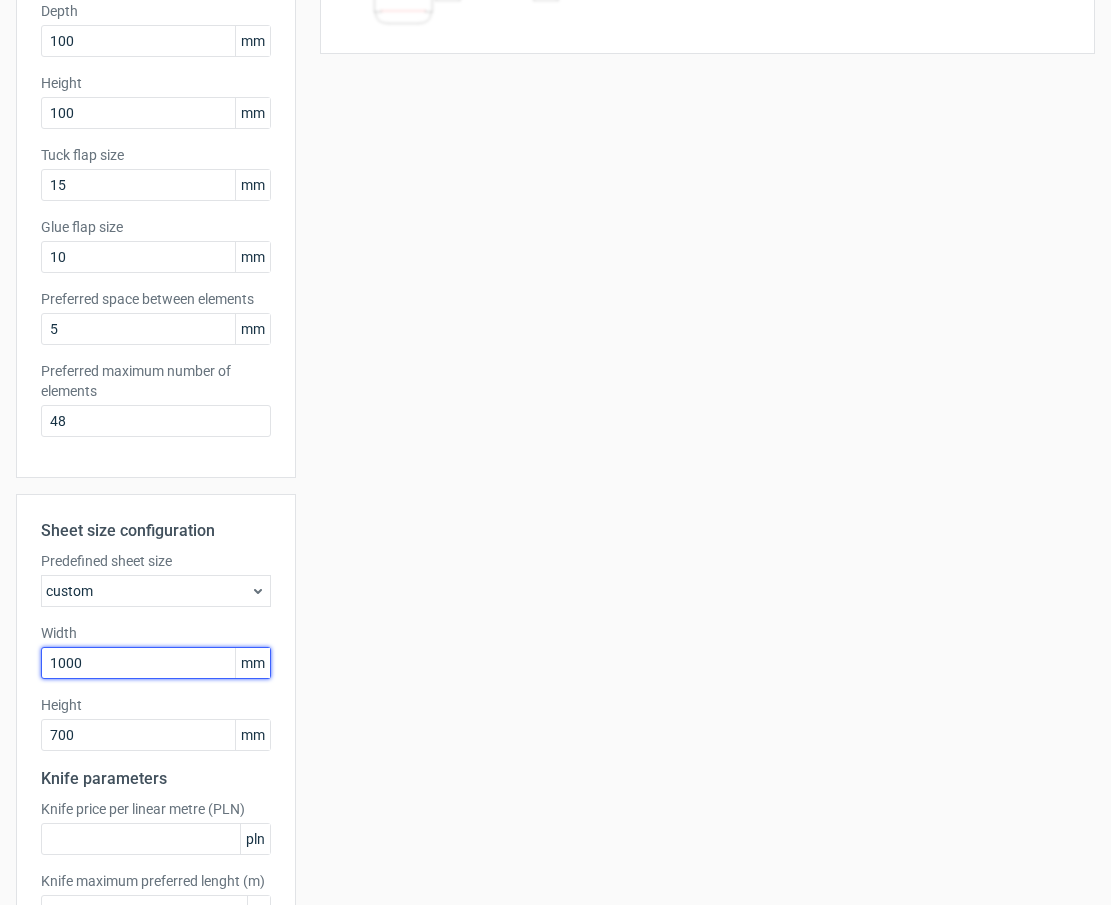 type on "1000" 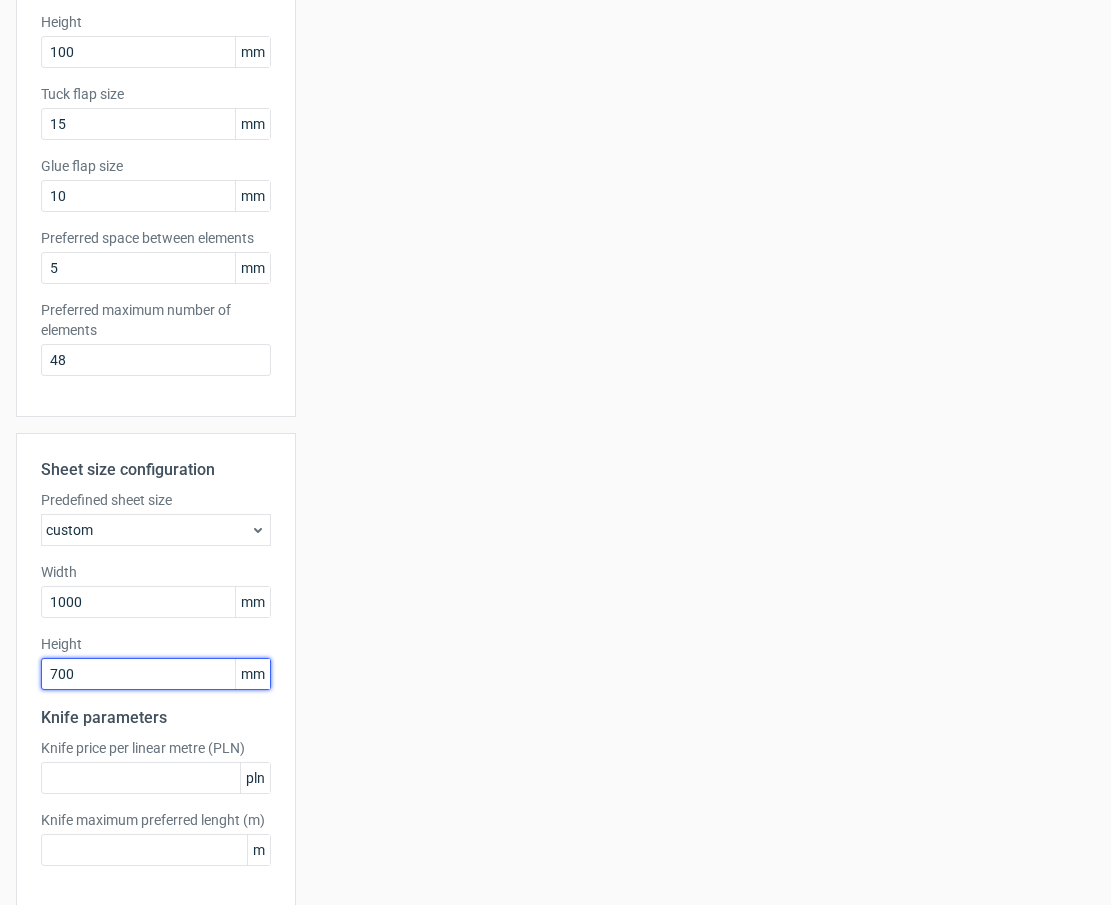 scroll, scrollTop: 460, scrollLeft: 0, axis: vertical 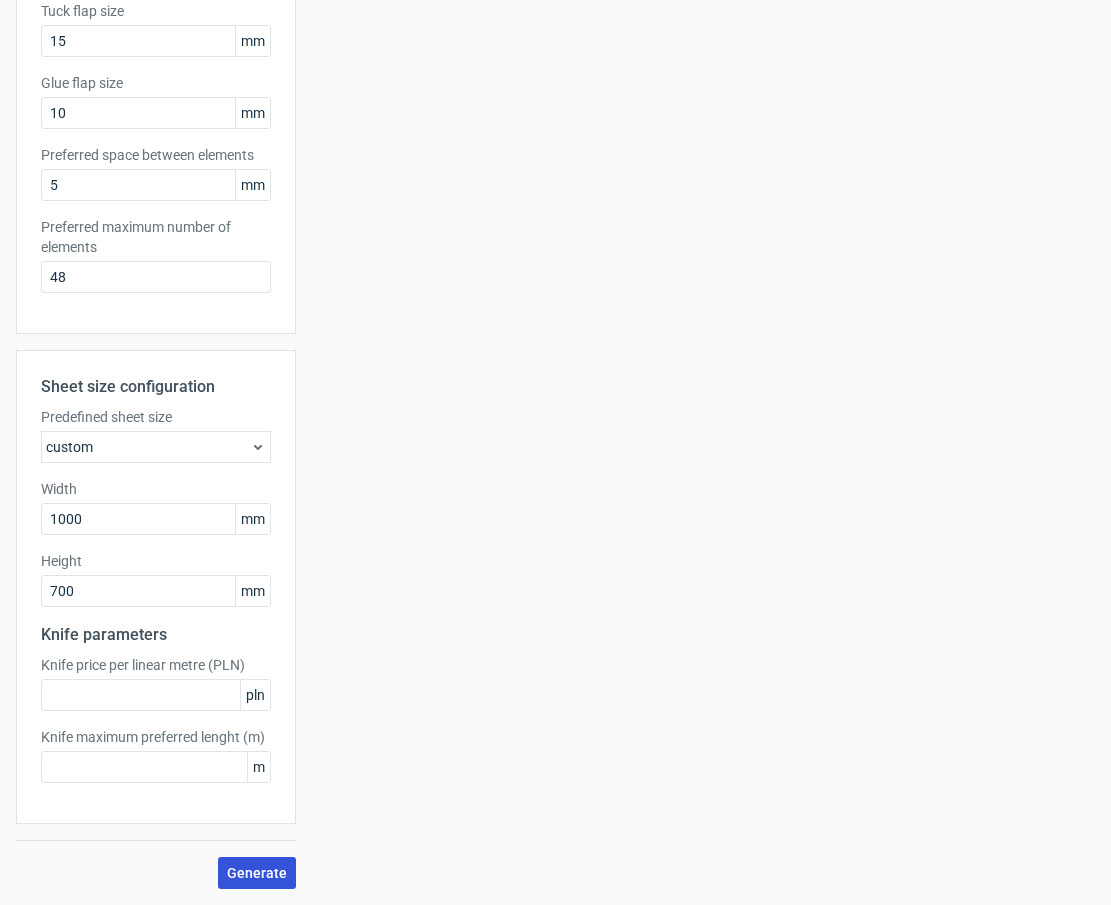 click on "Generate" at bounding box center (257, 873) 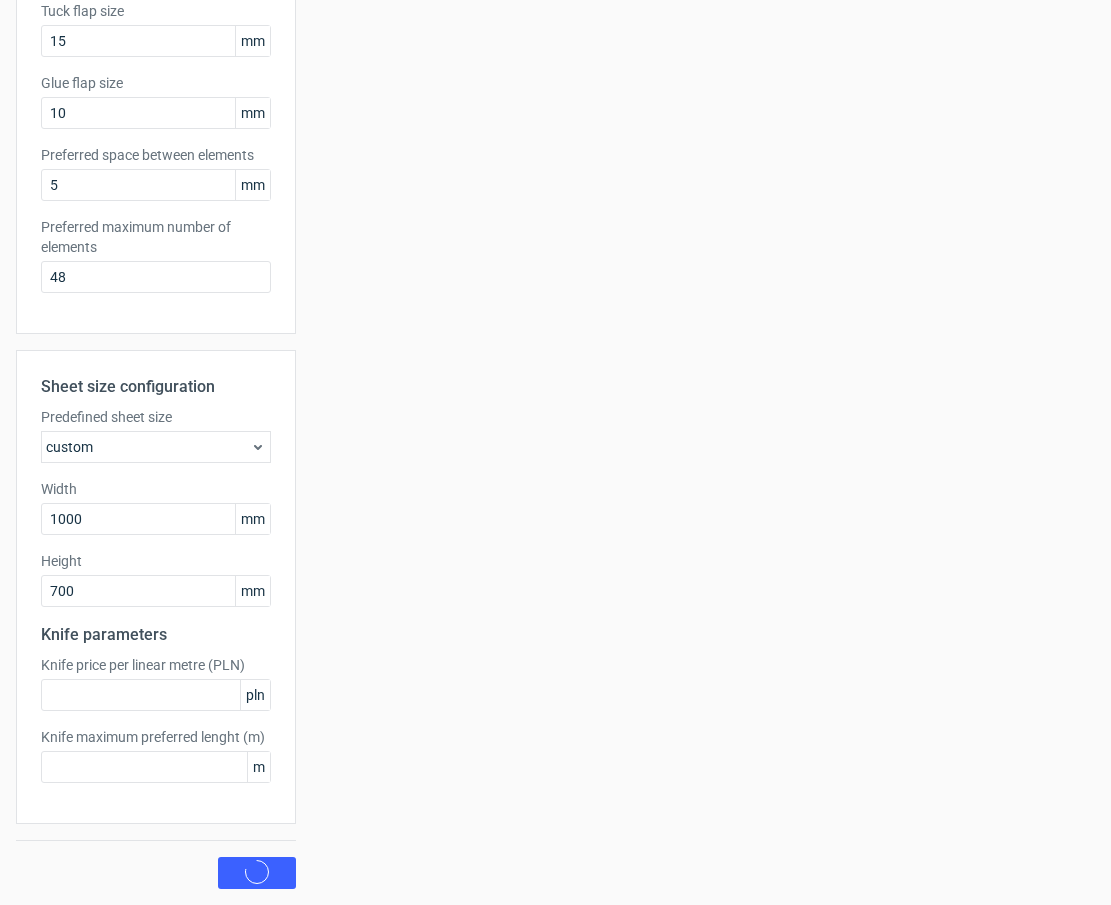 scroll, scrollTop: 0, scrollLeft: 0, axis: both 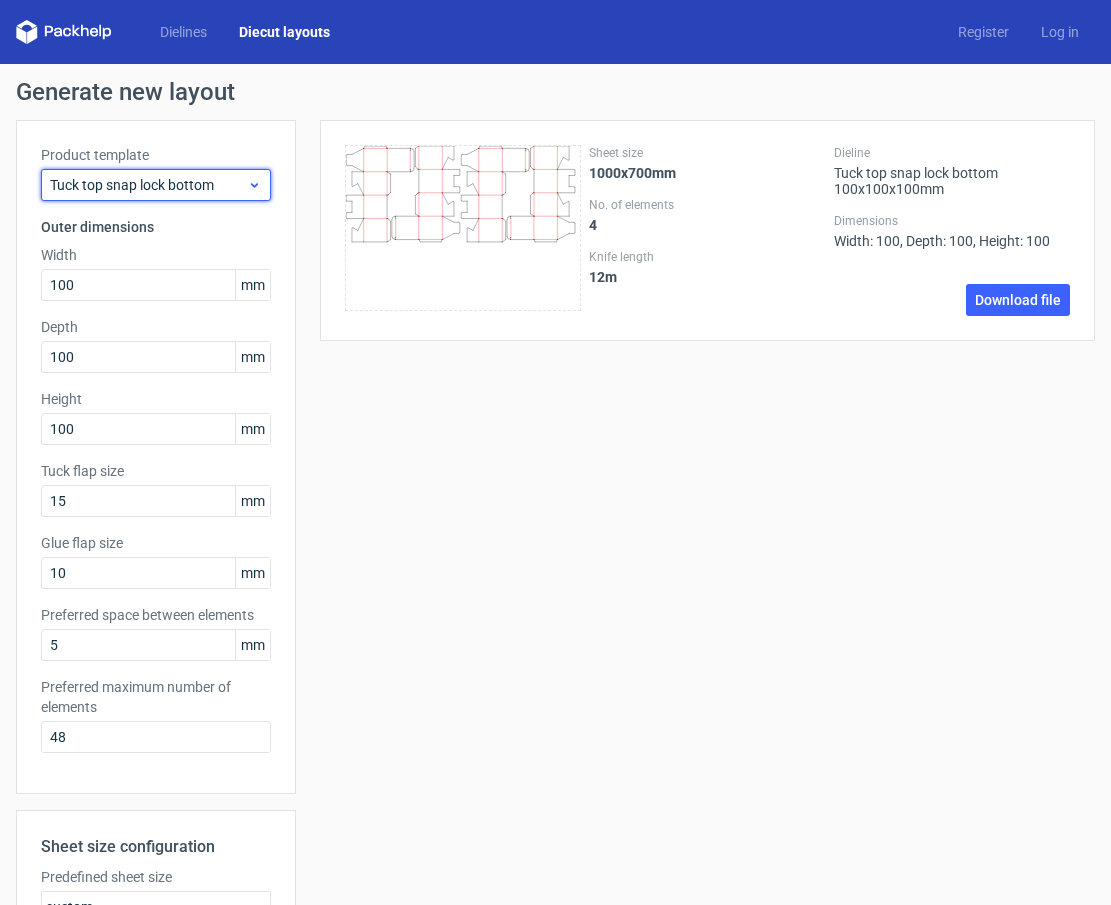 click on "Tuck top snap lock bottom" at bounding box center [156, 185] 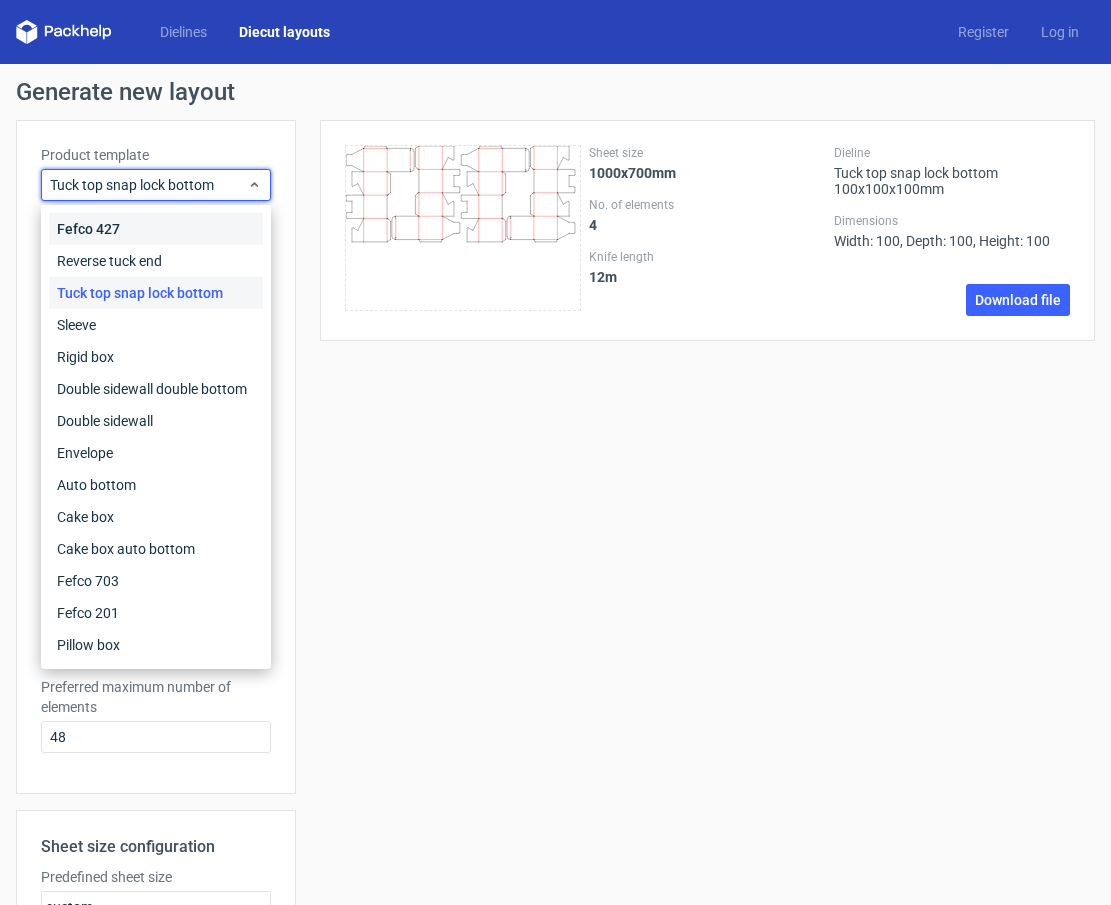 click on "Fefco 427" at bounding box center [156, 229] 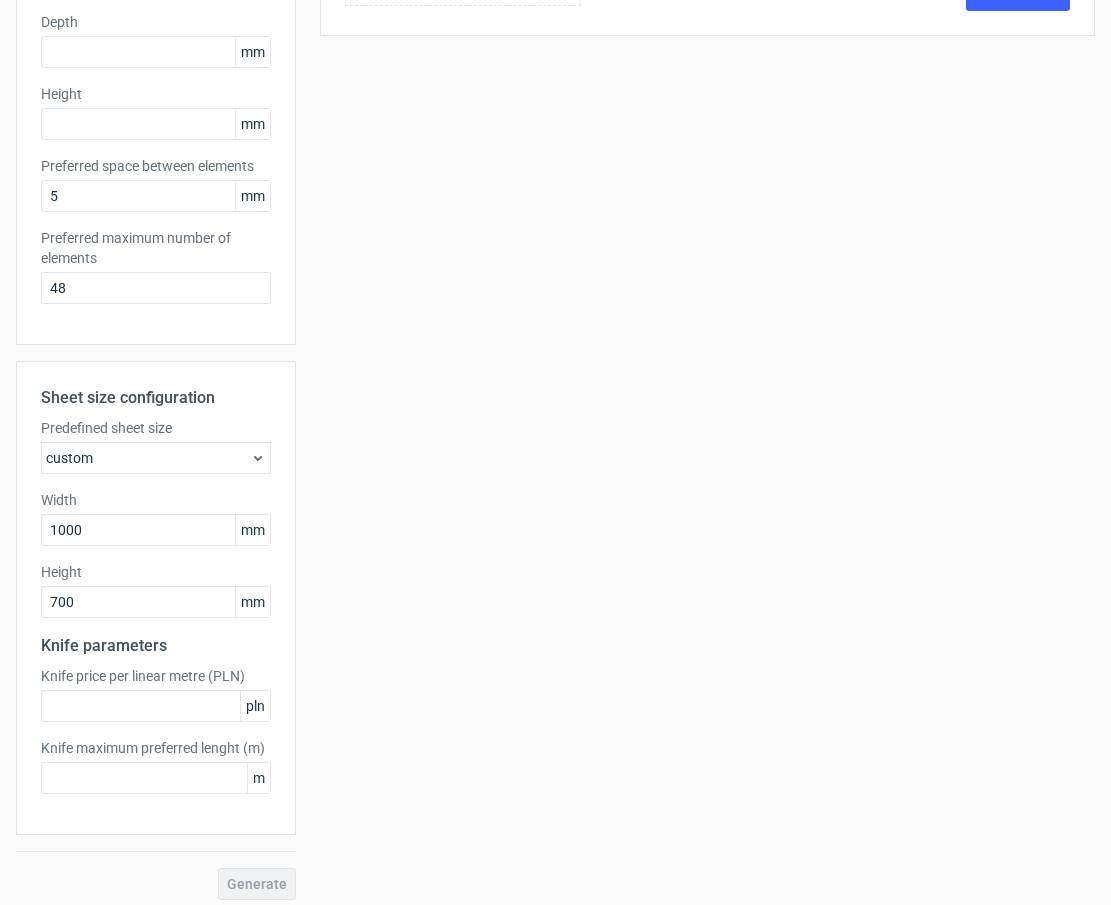 scroll, scrollTop: 316, scrollLeft: 0, axis: vertical 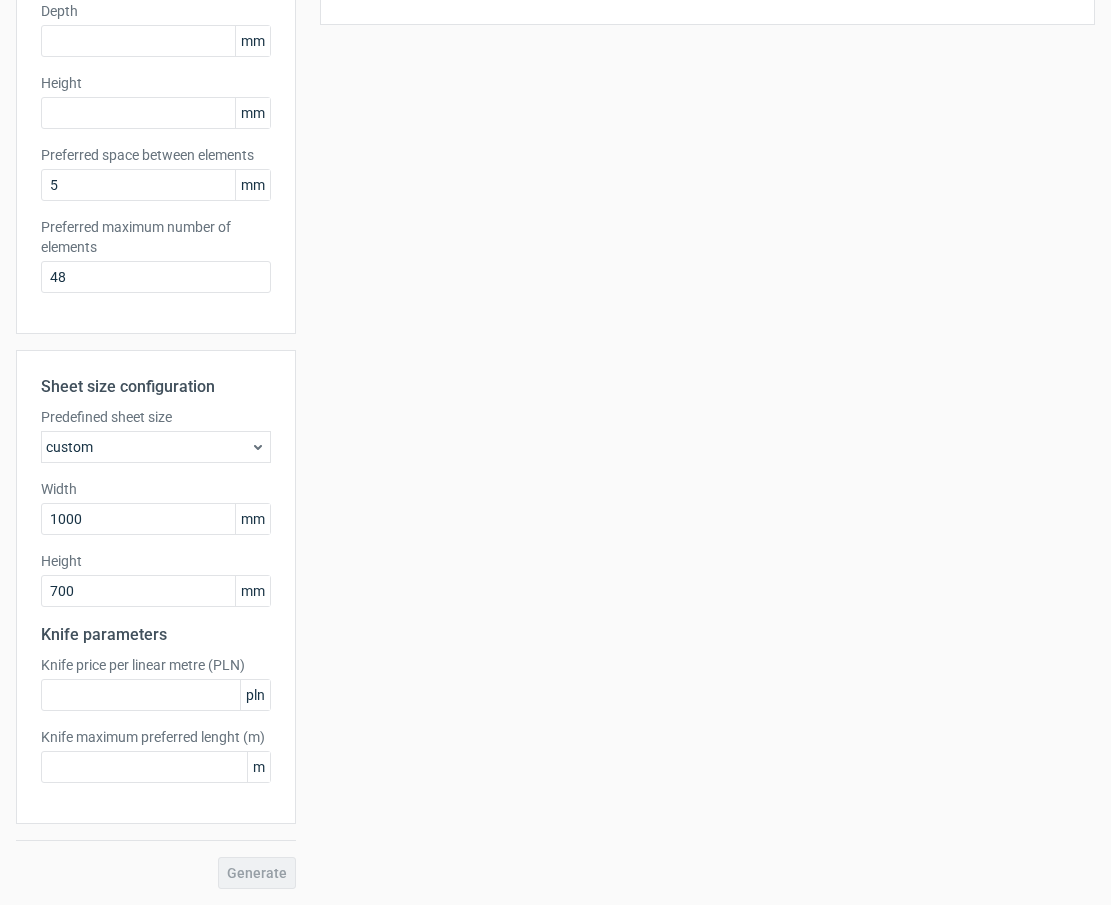 click on "Sheet size configuration Predefined sheet size custom Width 1000 mm Height 700 mm Knife parameters Knife price per linear metre (PLN) pln Knife maximum preferred lenght (m) m" at bounding box center [156, 587] 